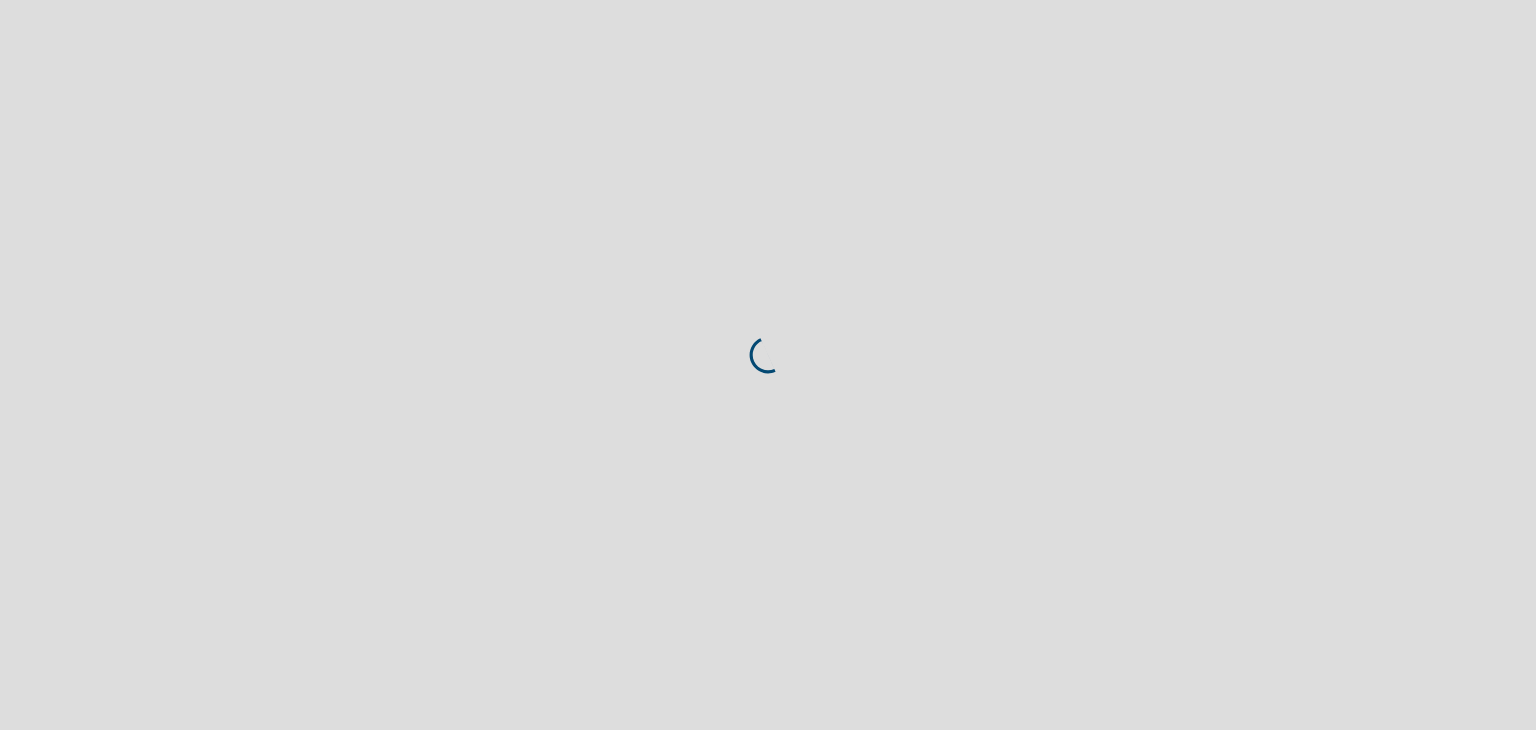 scroll, scrollTop: 0, scrollLeft: 0, axis: both 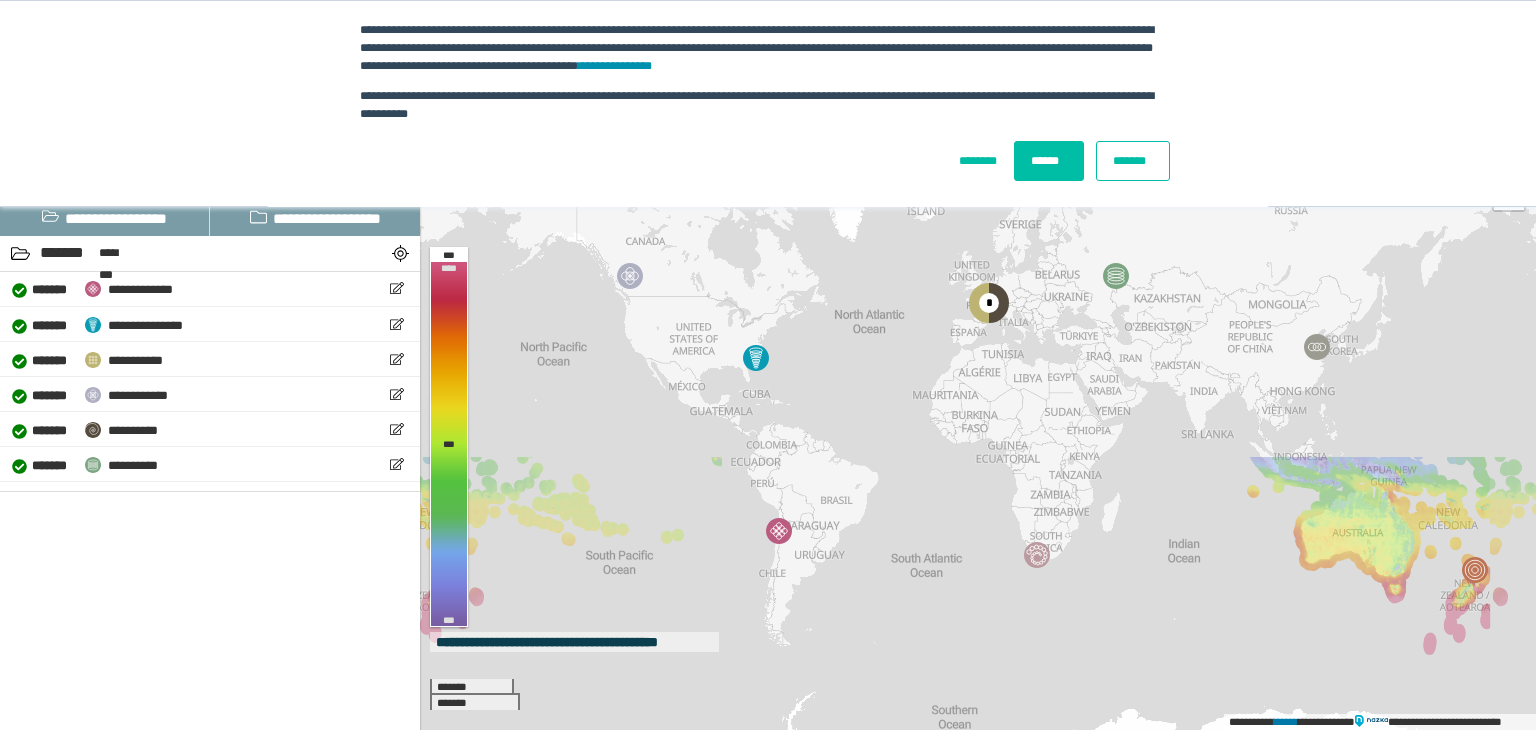 click on "******" at bounding box center [1049, 161] 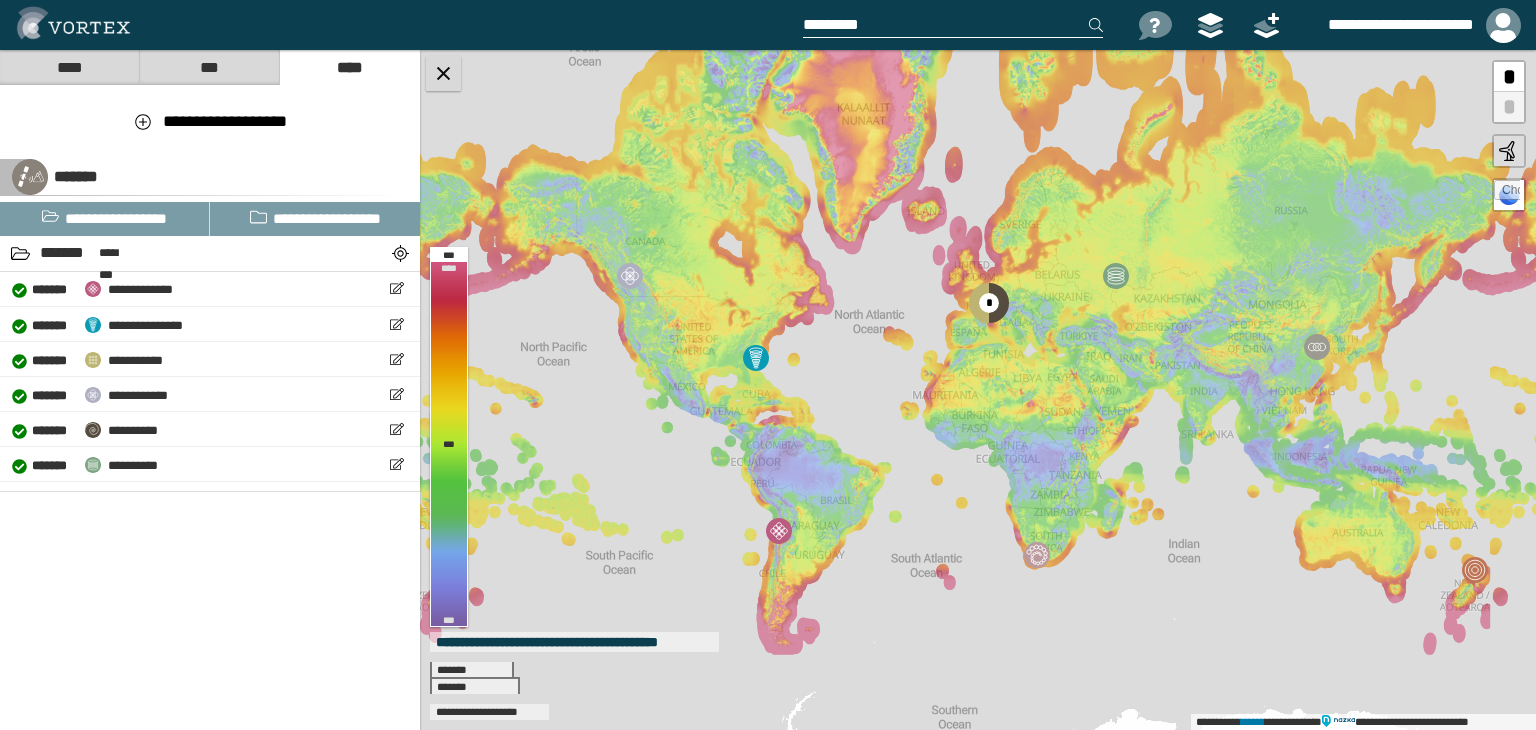click at bounding box center (443, 73) 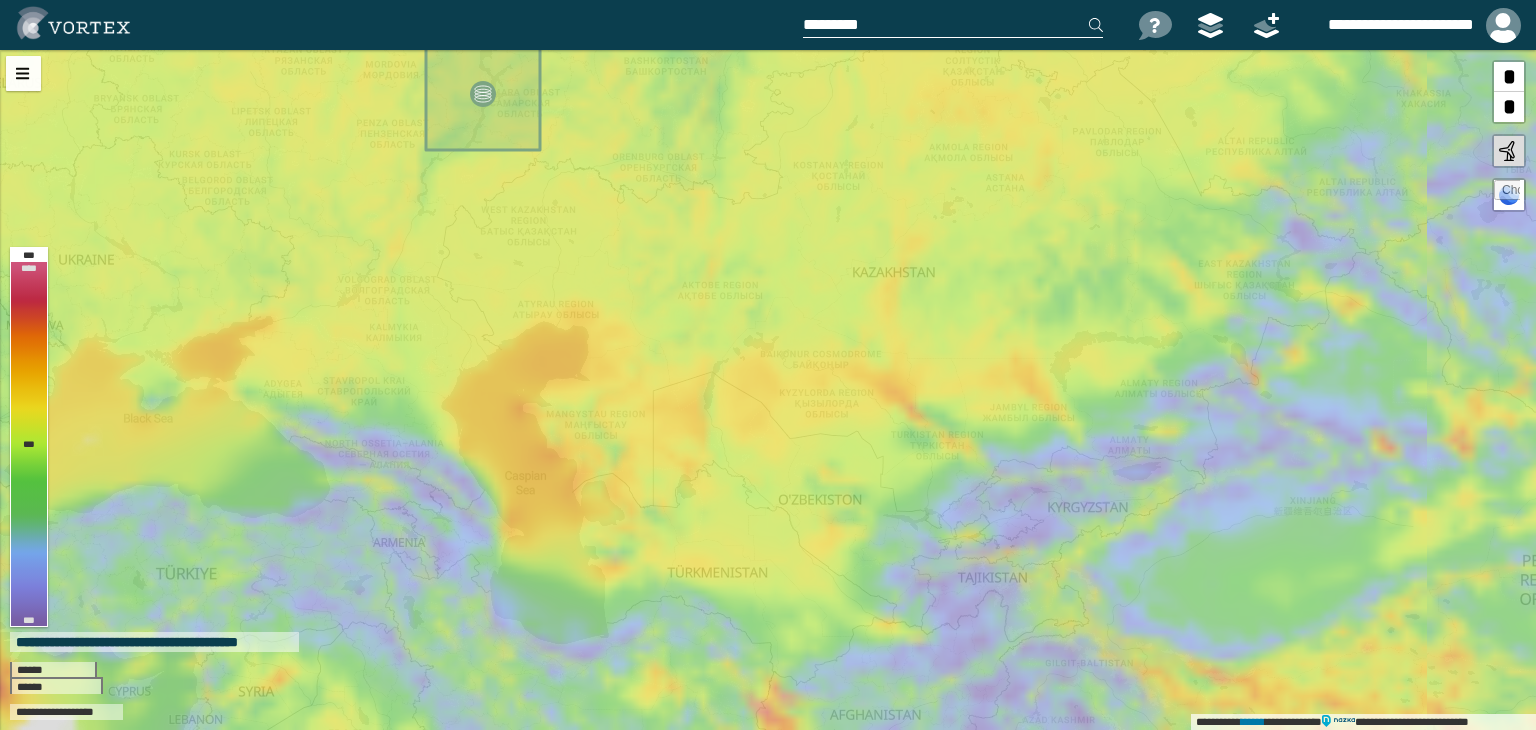 click at bounding box center (953, 25) 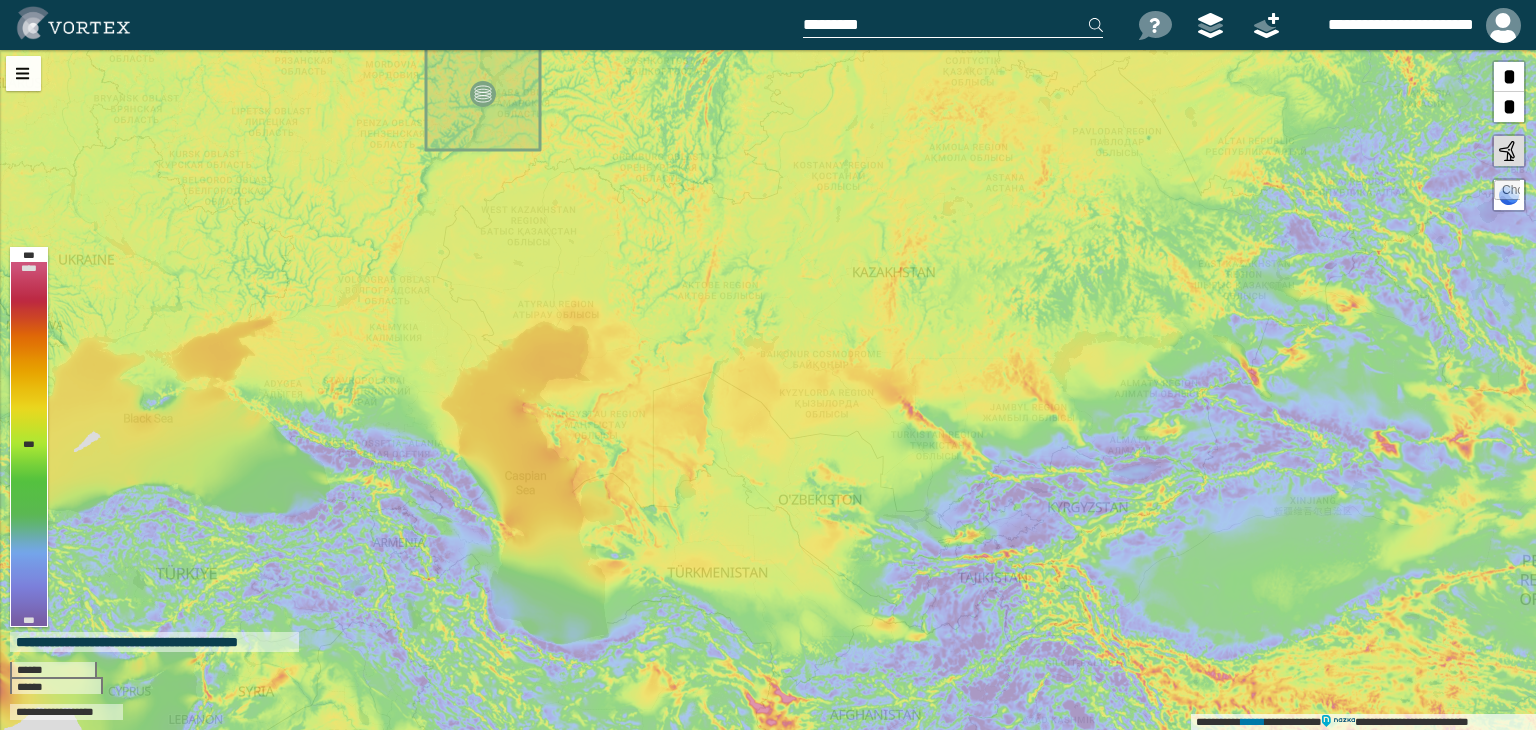 type on "*" 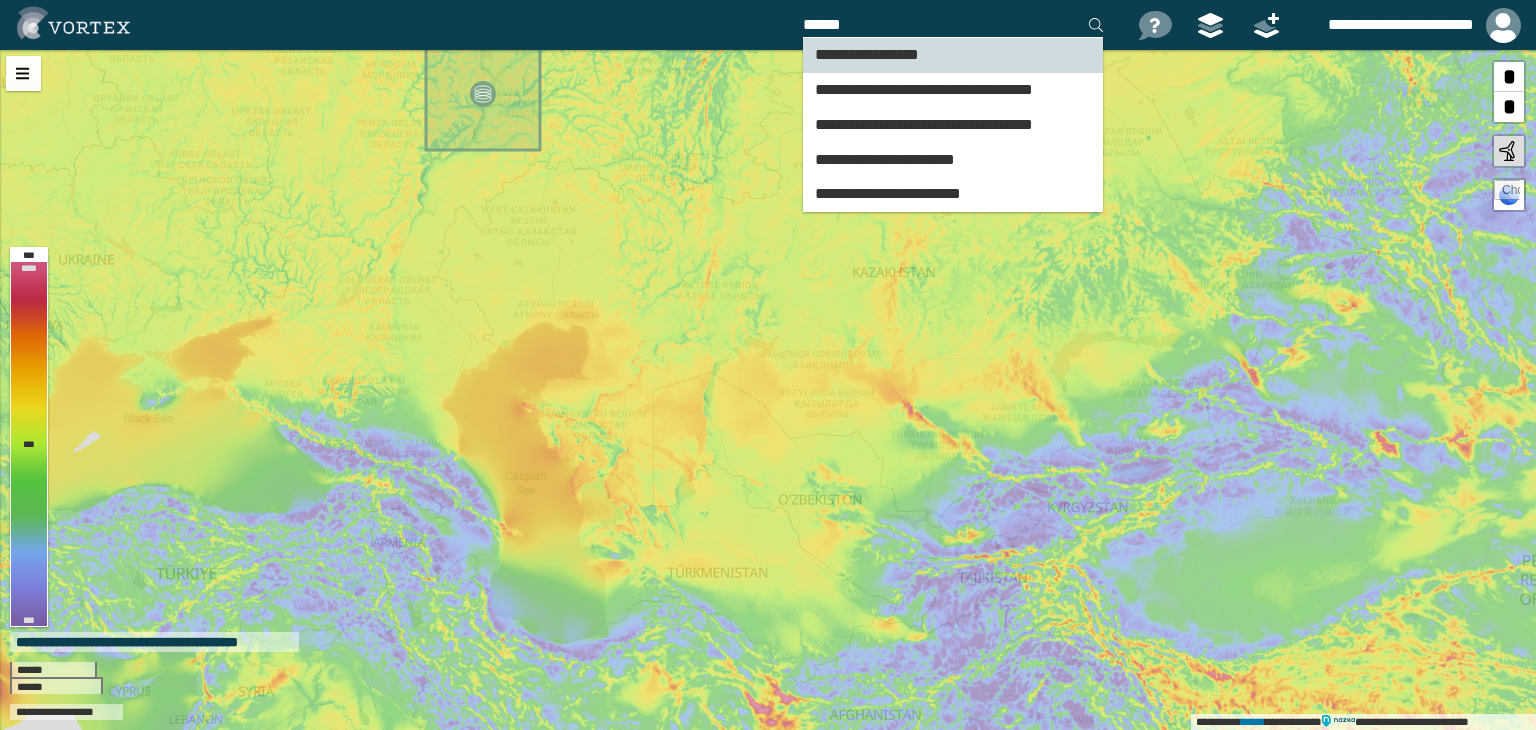 type on "******" 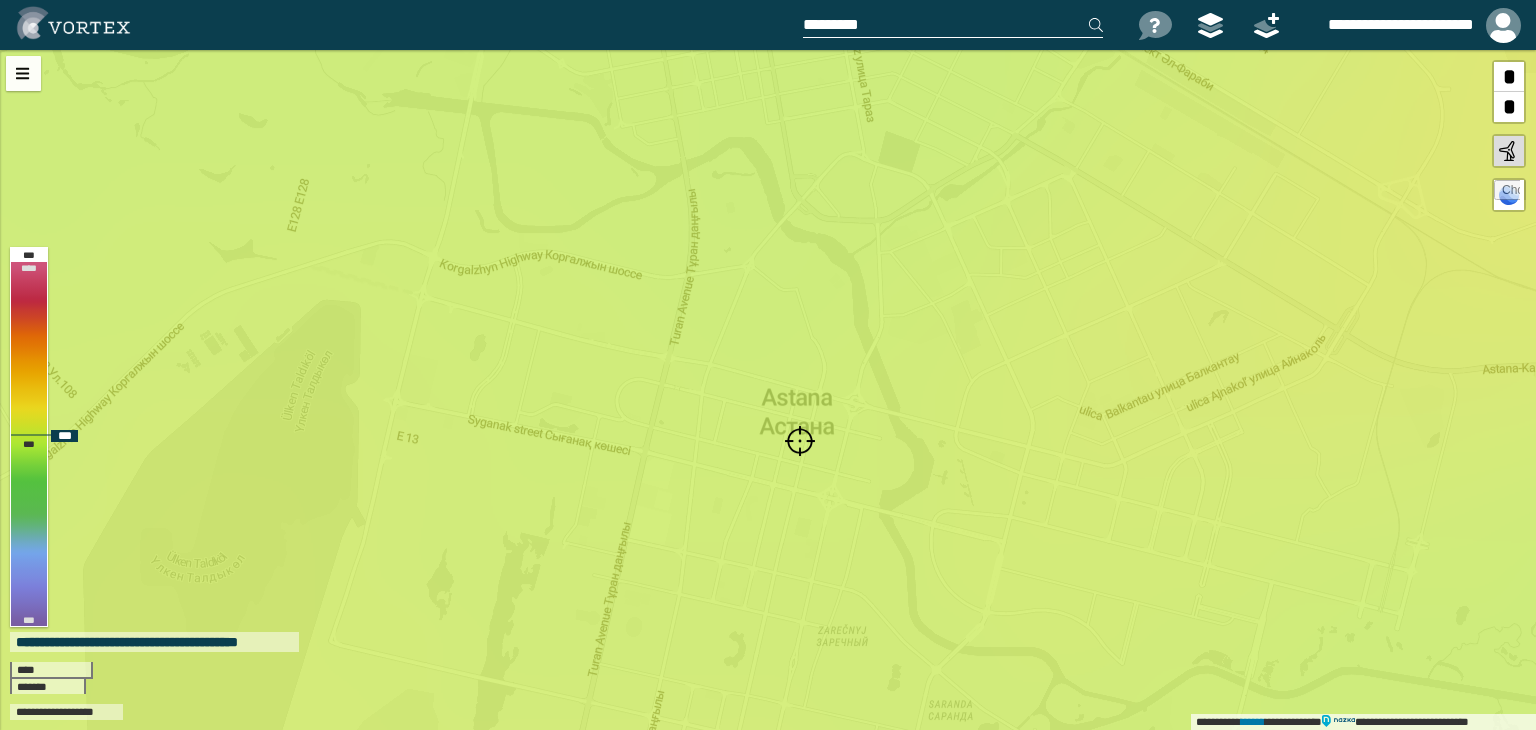 drag, startPoint x: 781, startPoint y: 377, endPoint x: 836, endPoint y: 421, distance: 70.434364 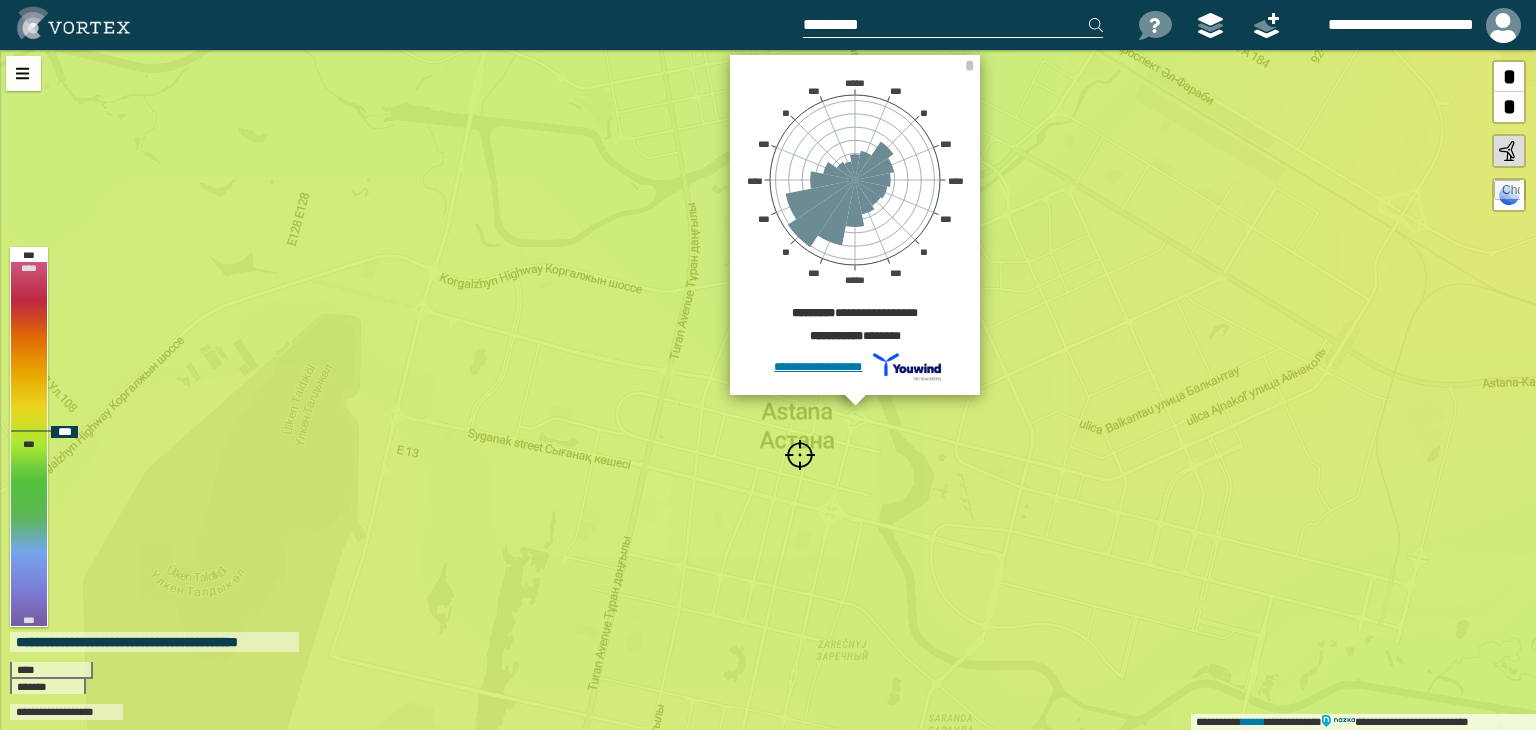 click on "**********" at bounding box center (768, 390) 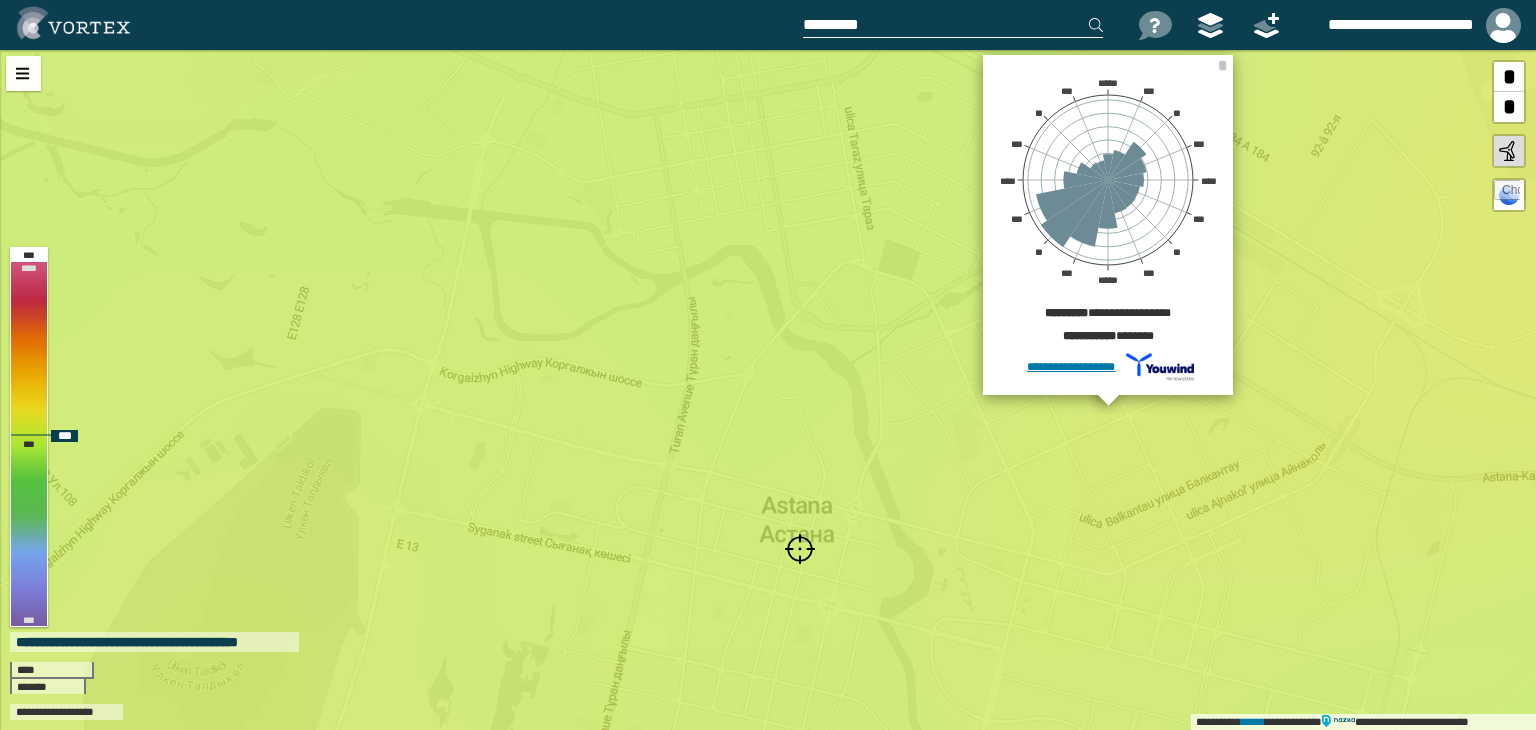 click on "**********" at bounding box center [768, 390] 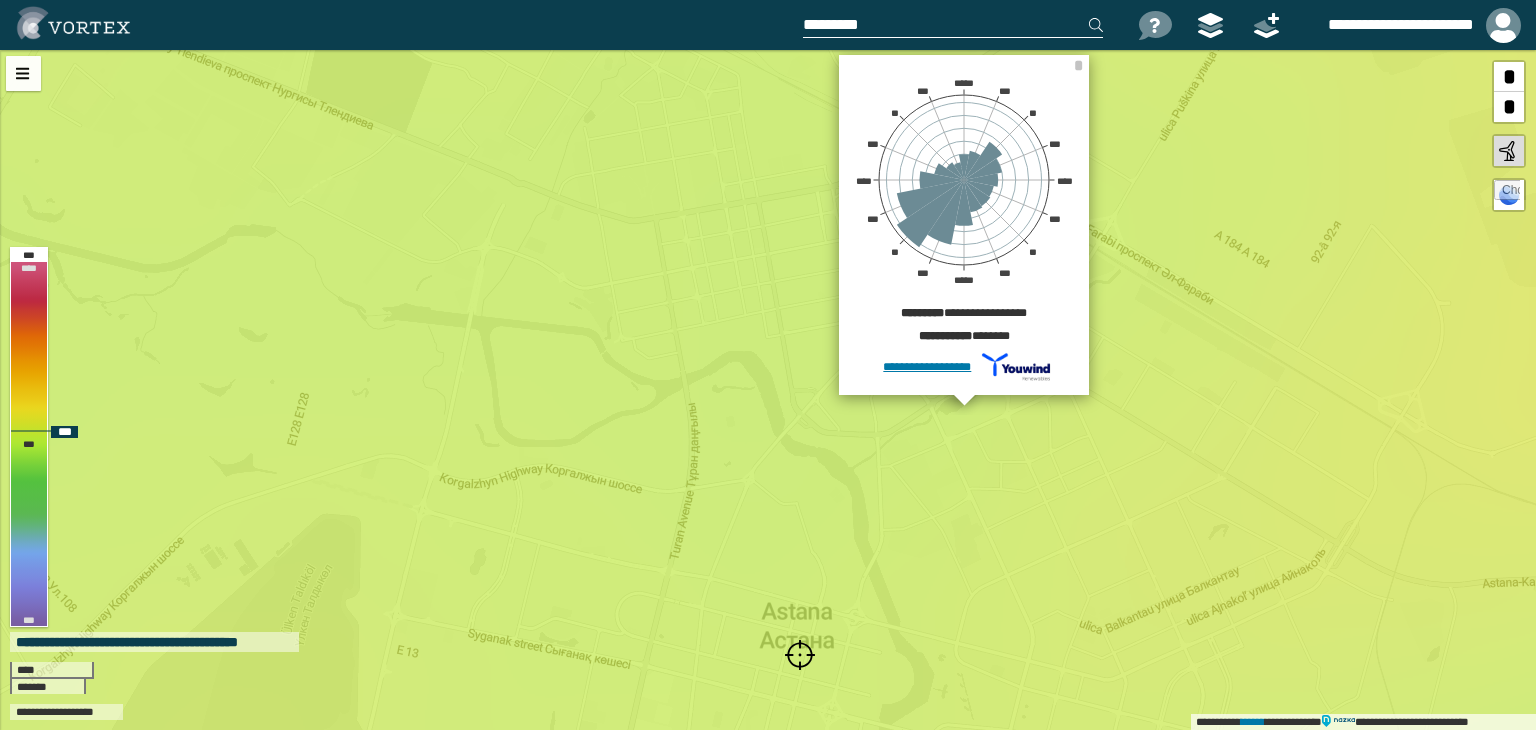 click on "**********" at bounding box center [768, 390] 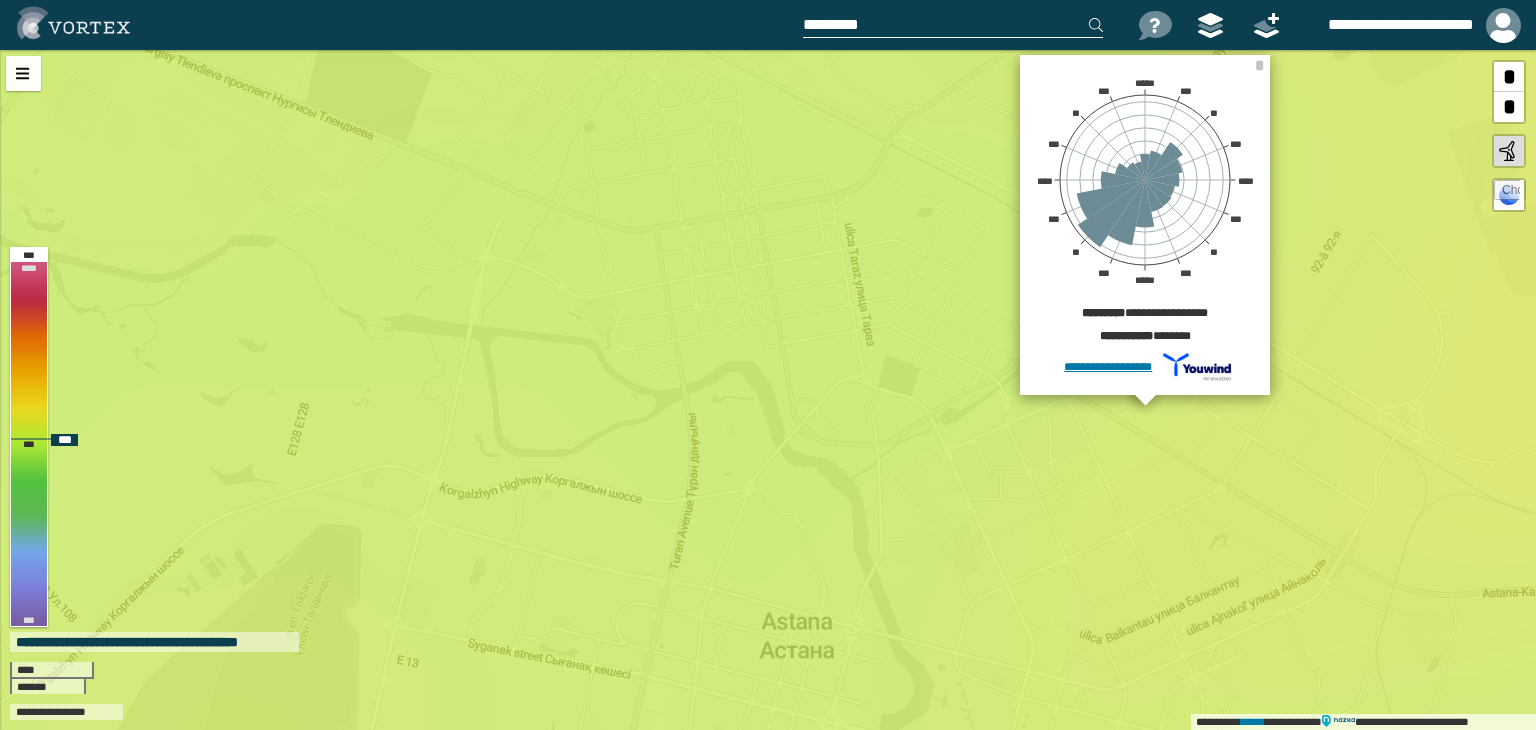 click on "**********" at bounding box center (768, 390) 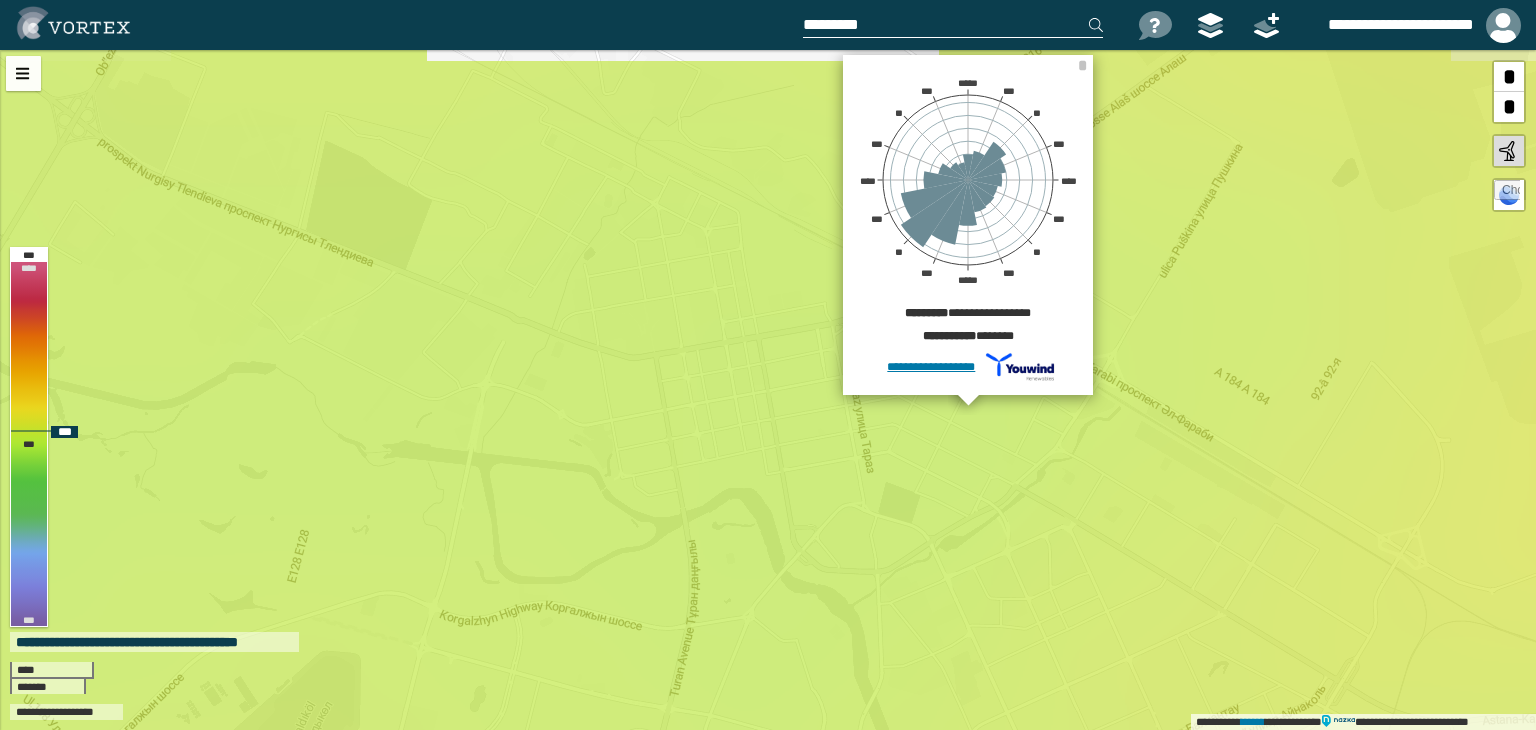 click on "**********" at bounding box center (768, 390) 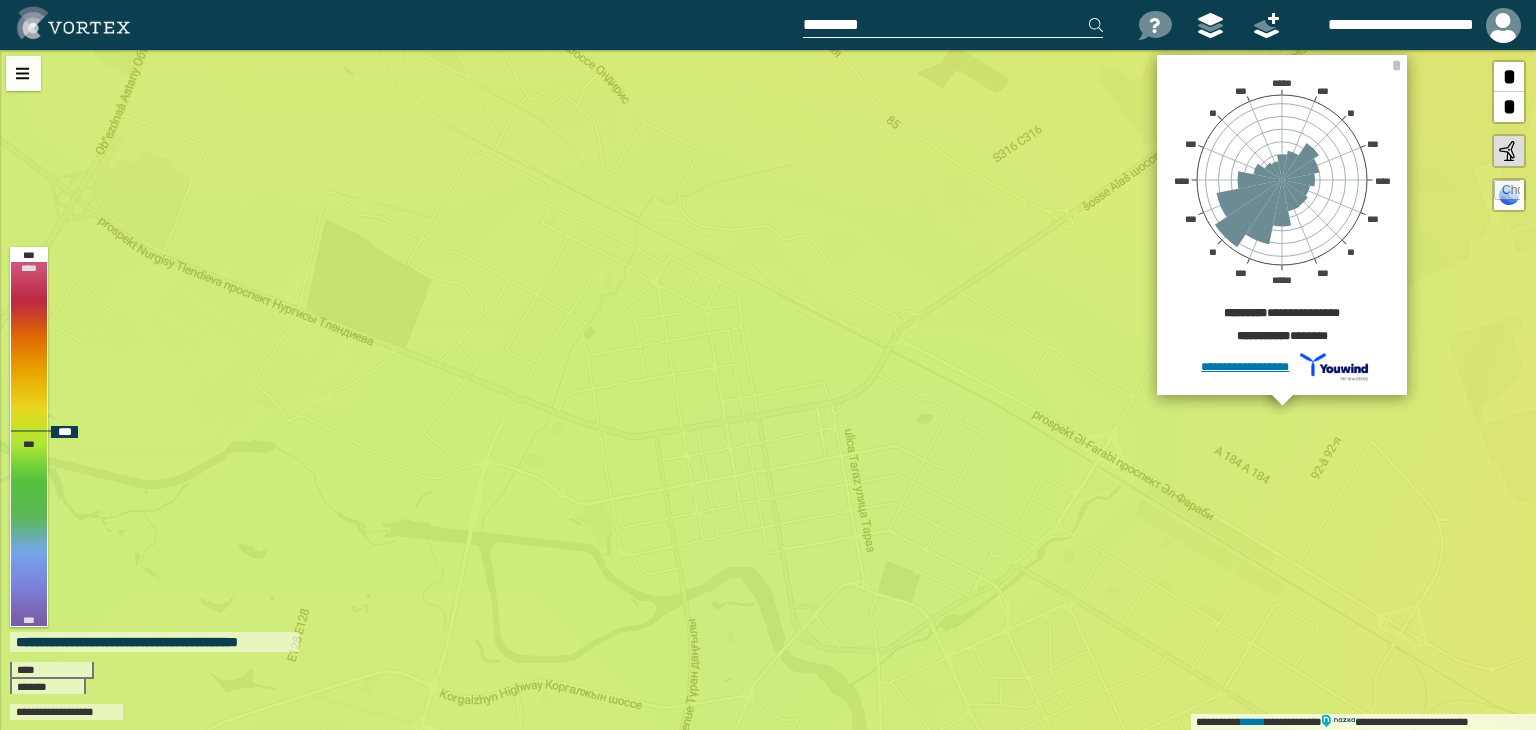 click on "**********" at bounding box center (768, 390) 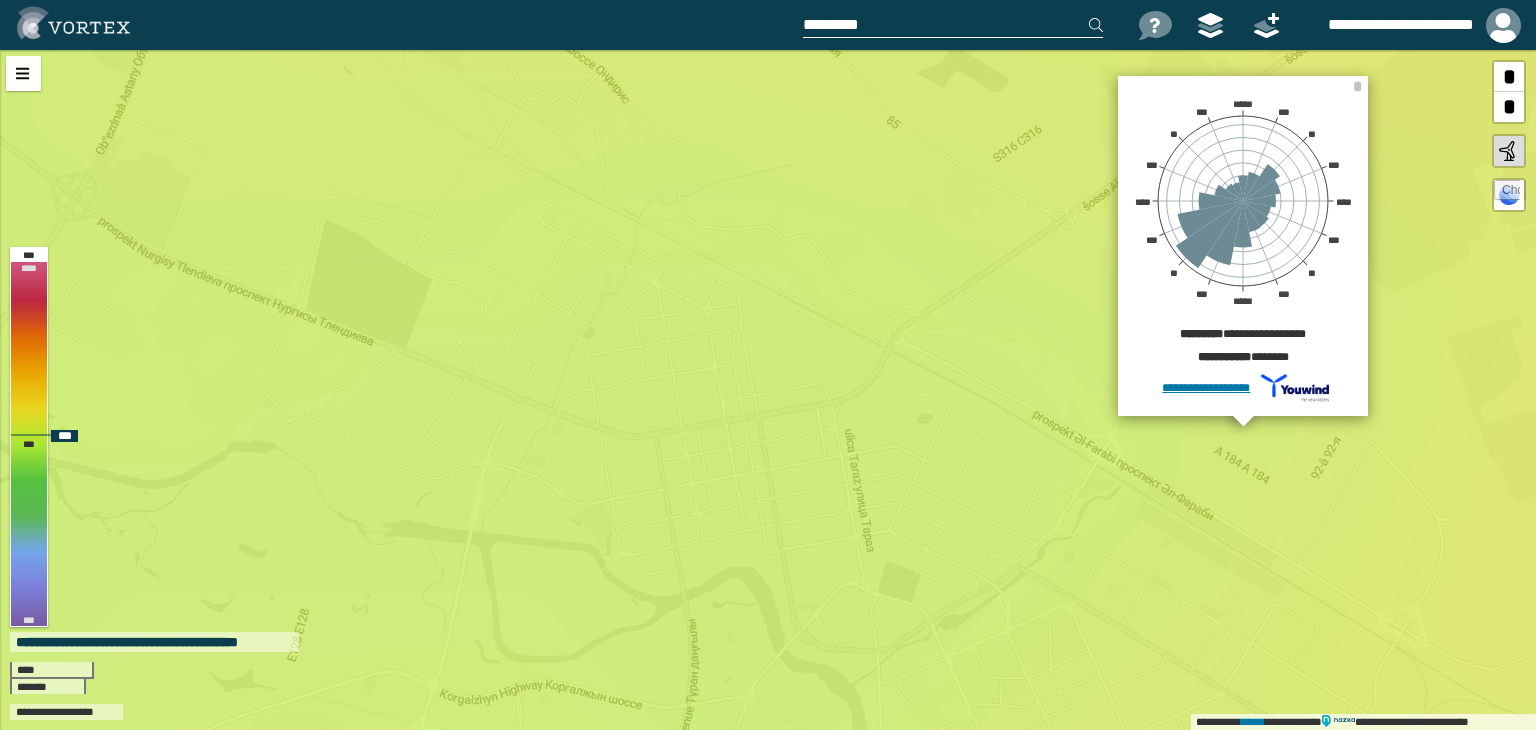 click on "**********" at bounding box center (768, 390) 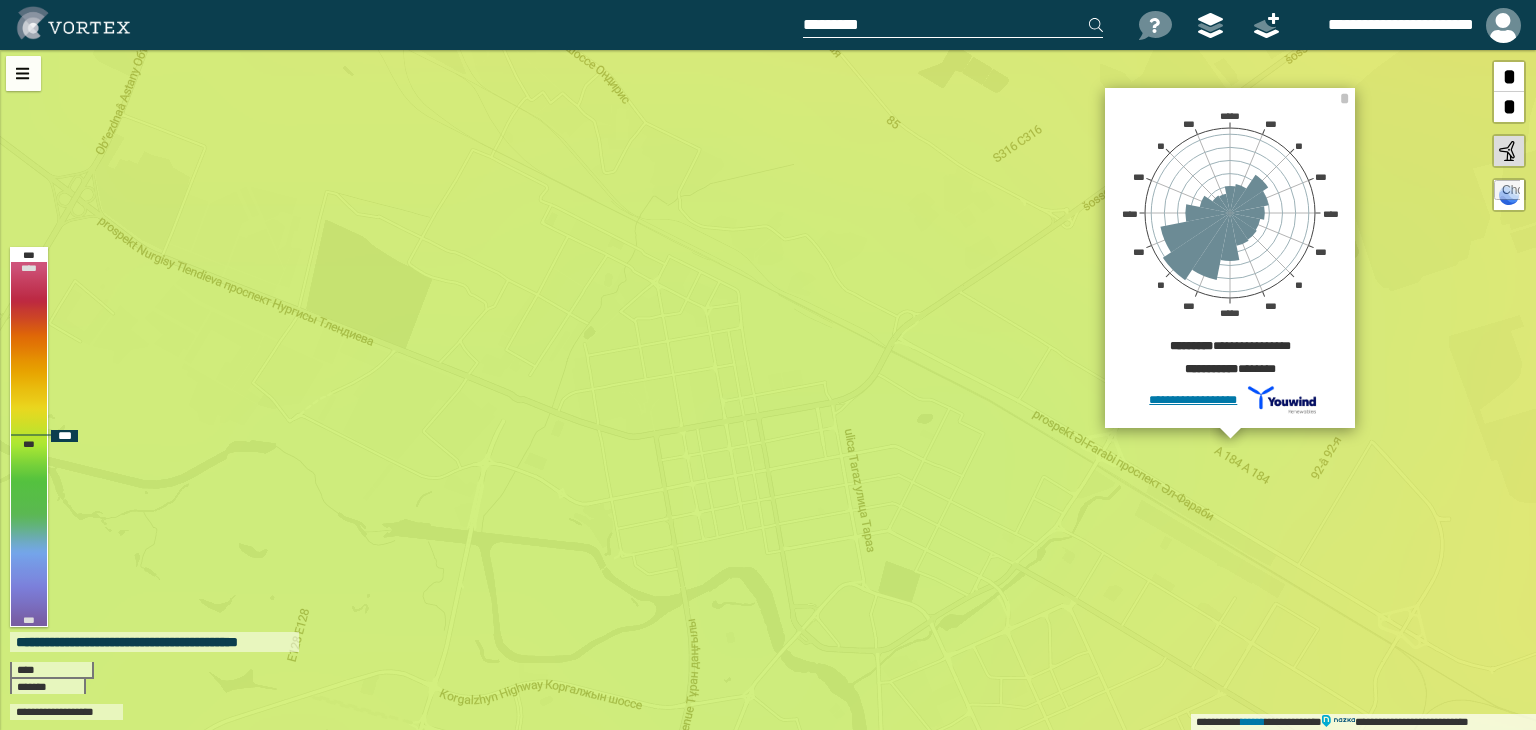 click on "**********" at bounding box center (768, 390) 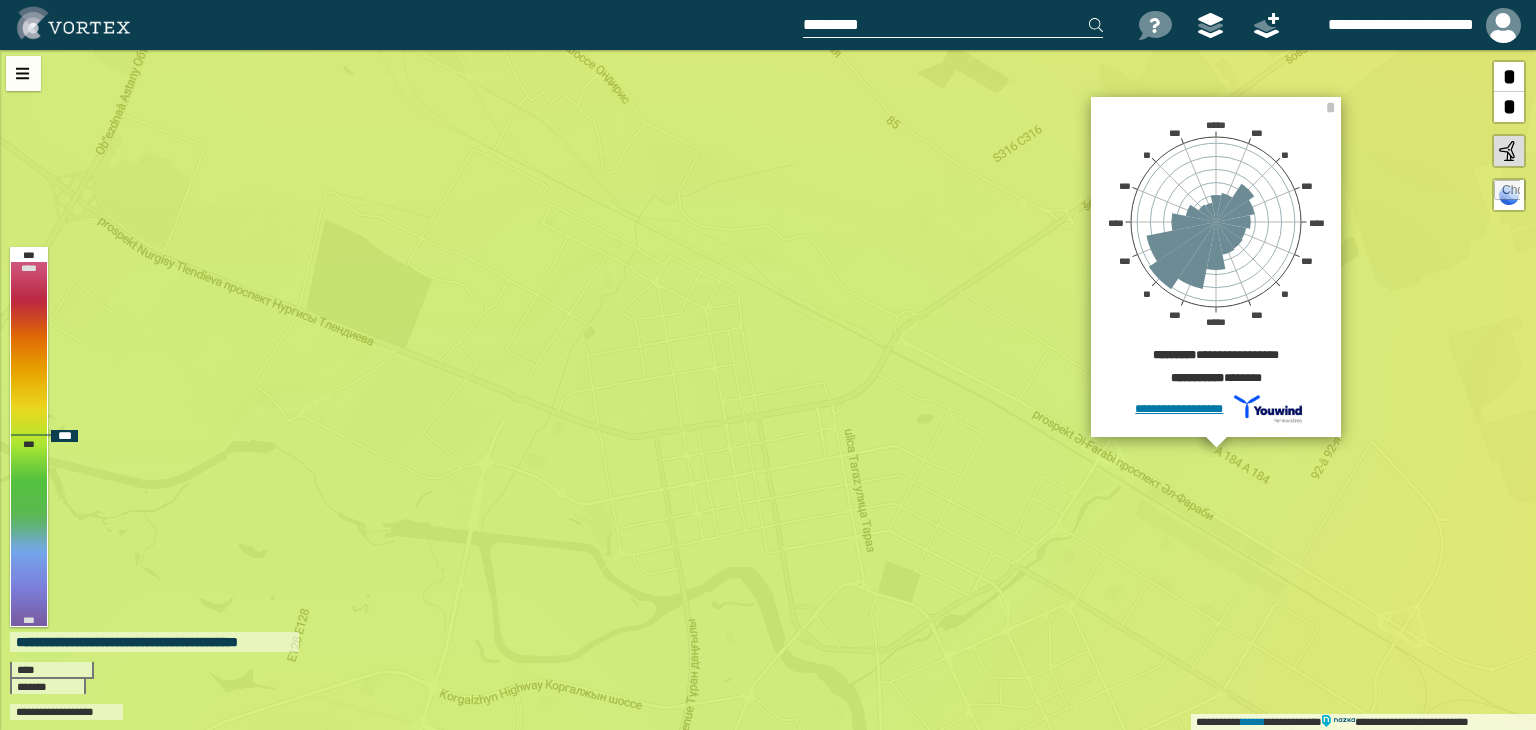 click on "**********" at bounding box center (768, 390) 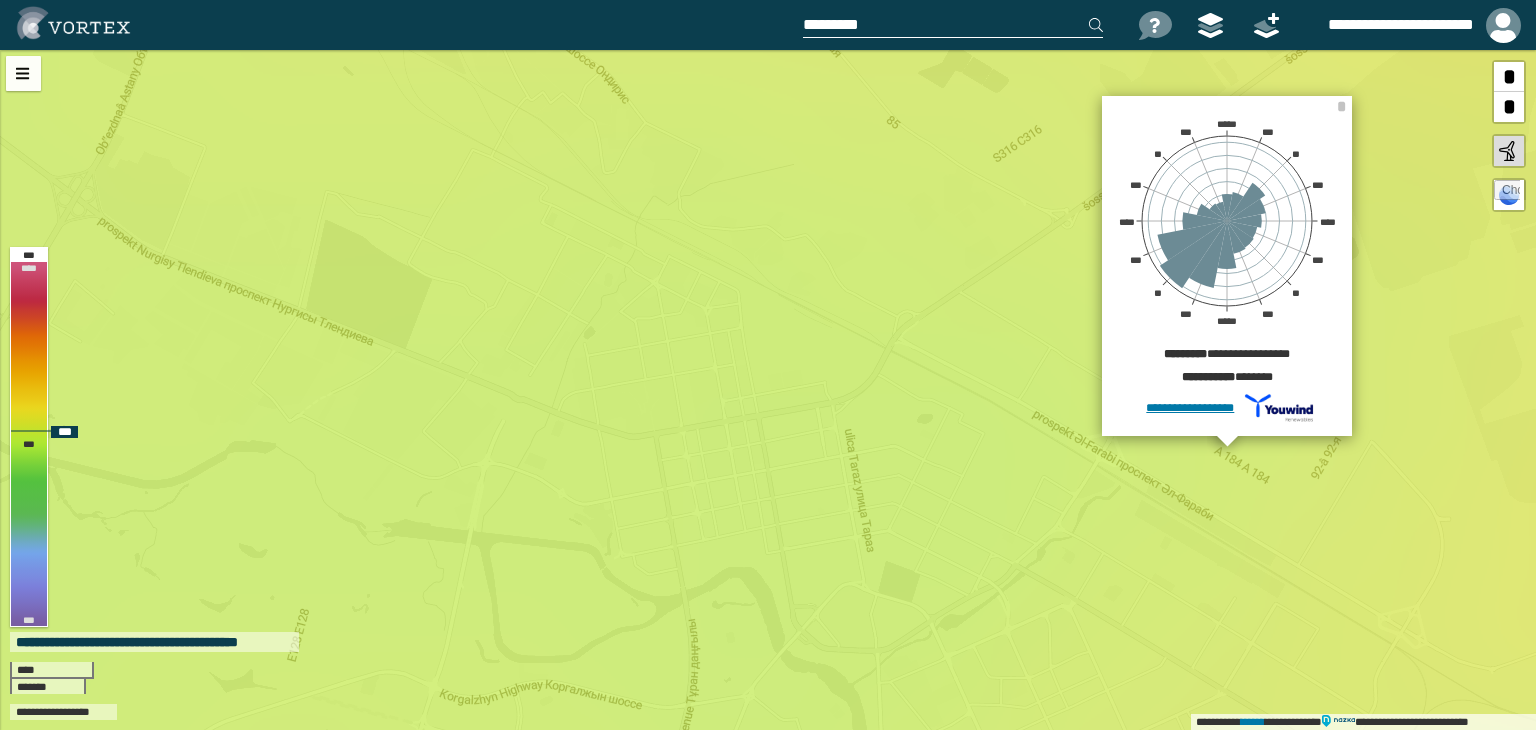 click on "**********" at bounding box center (768, 390) 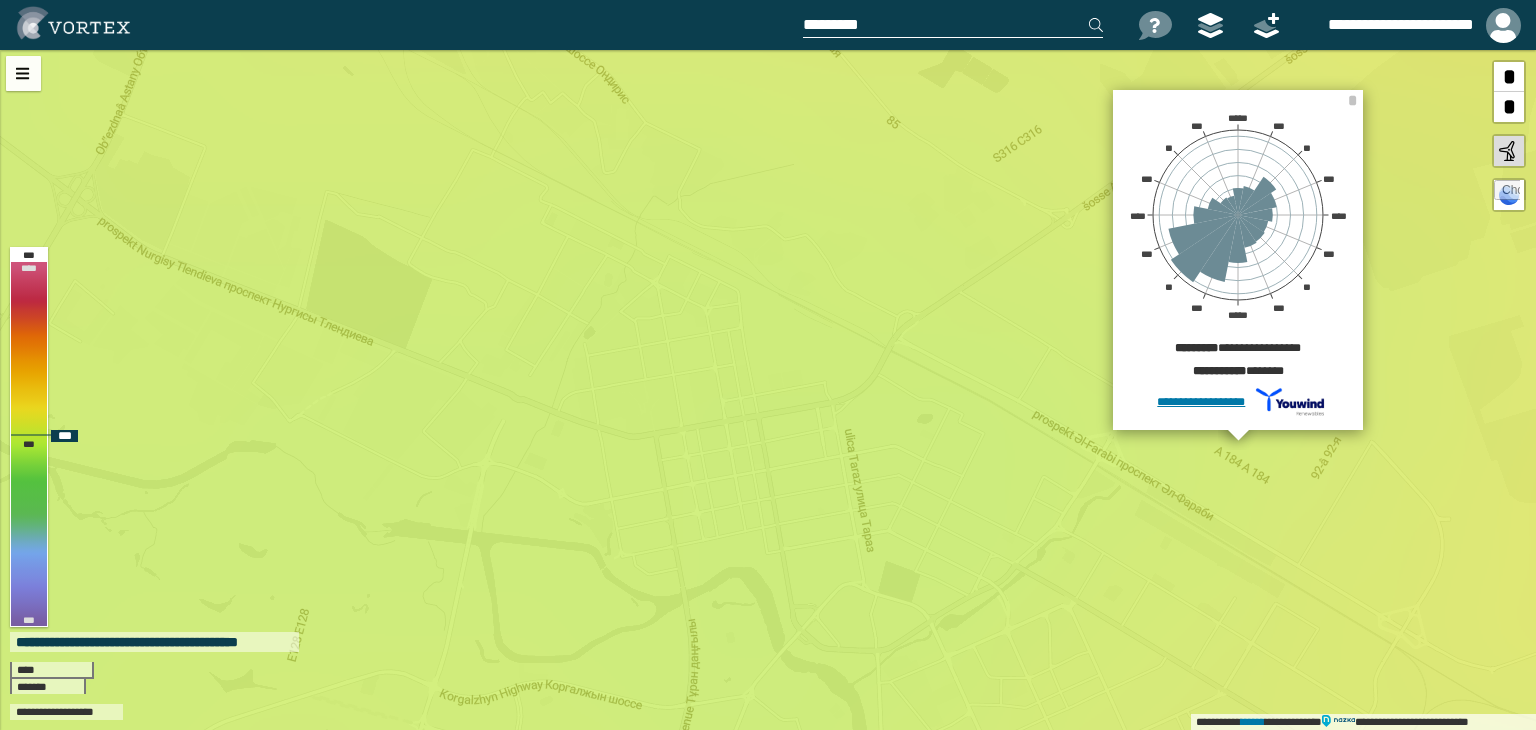 click on "**********" at bounding box center [768, 390] 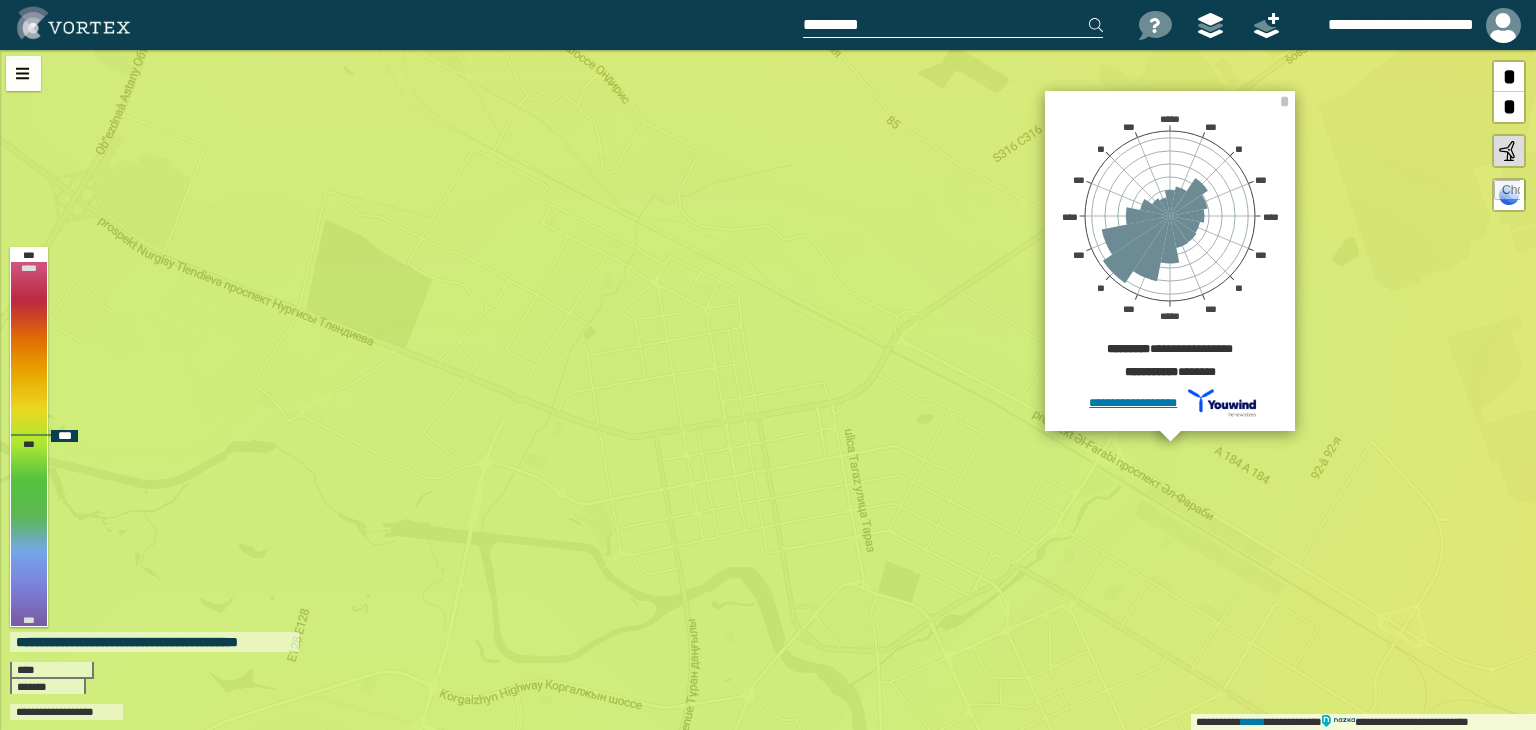 click on "**********" at bounding box center [768, 390] 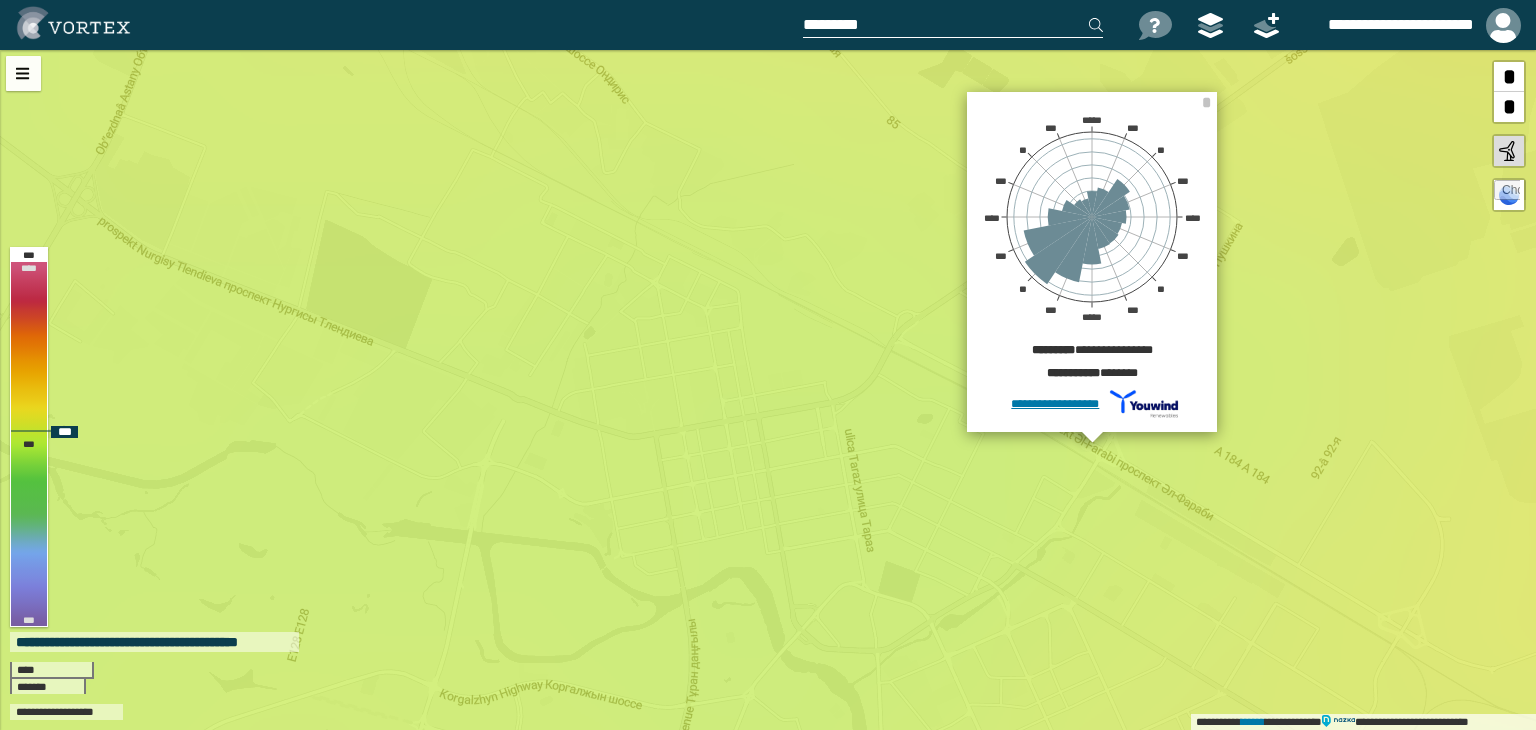 click on "**********" at bounding box center (768, 390) 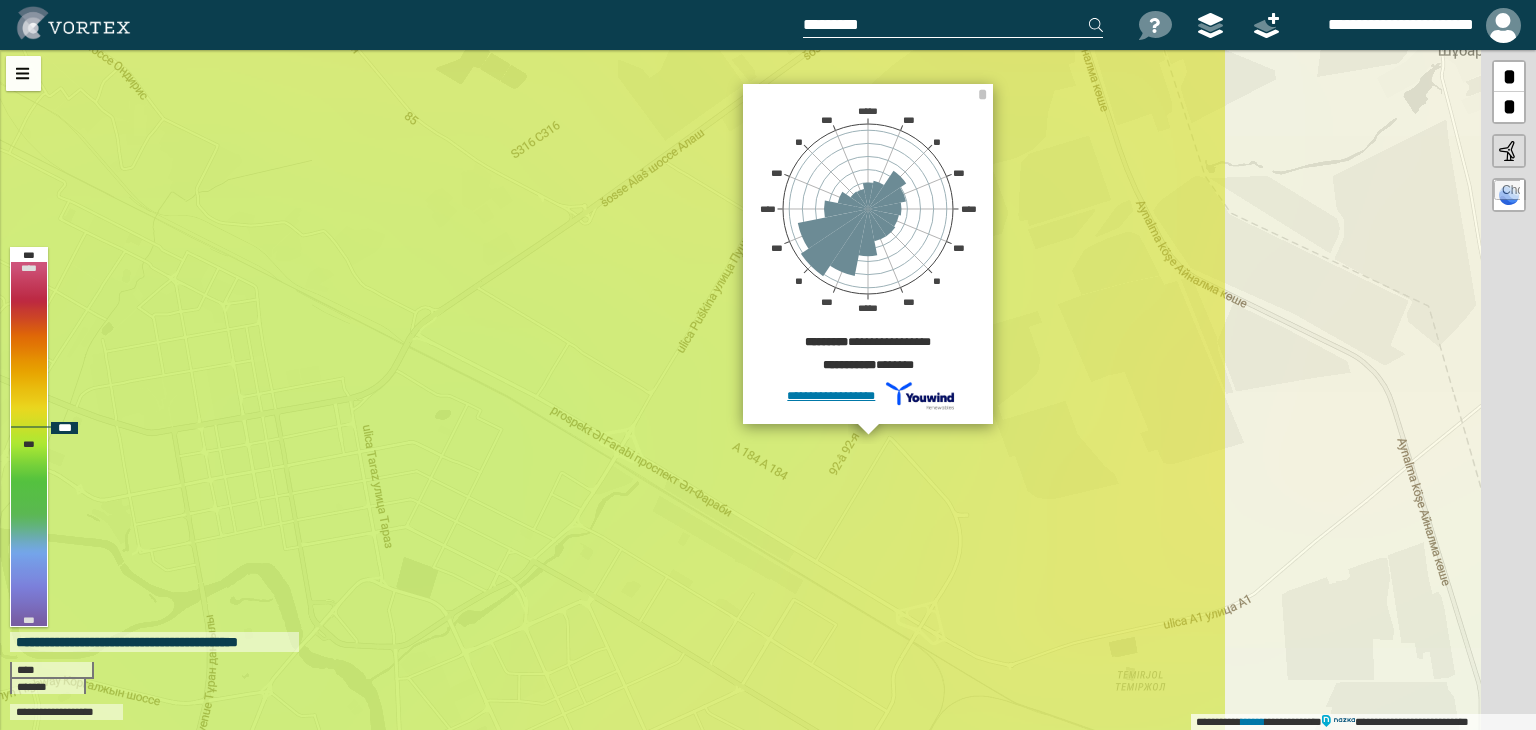 drag, startPoint x: 1404, startPoint y: 442, endPoint x: 920, endPoint y: 434, distance: 484.0661 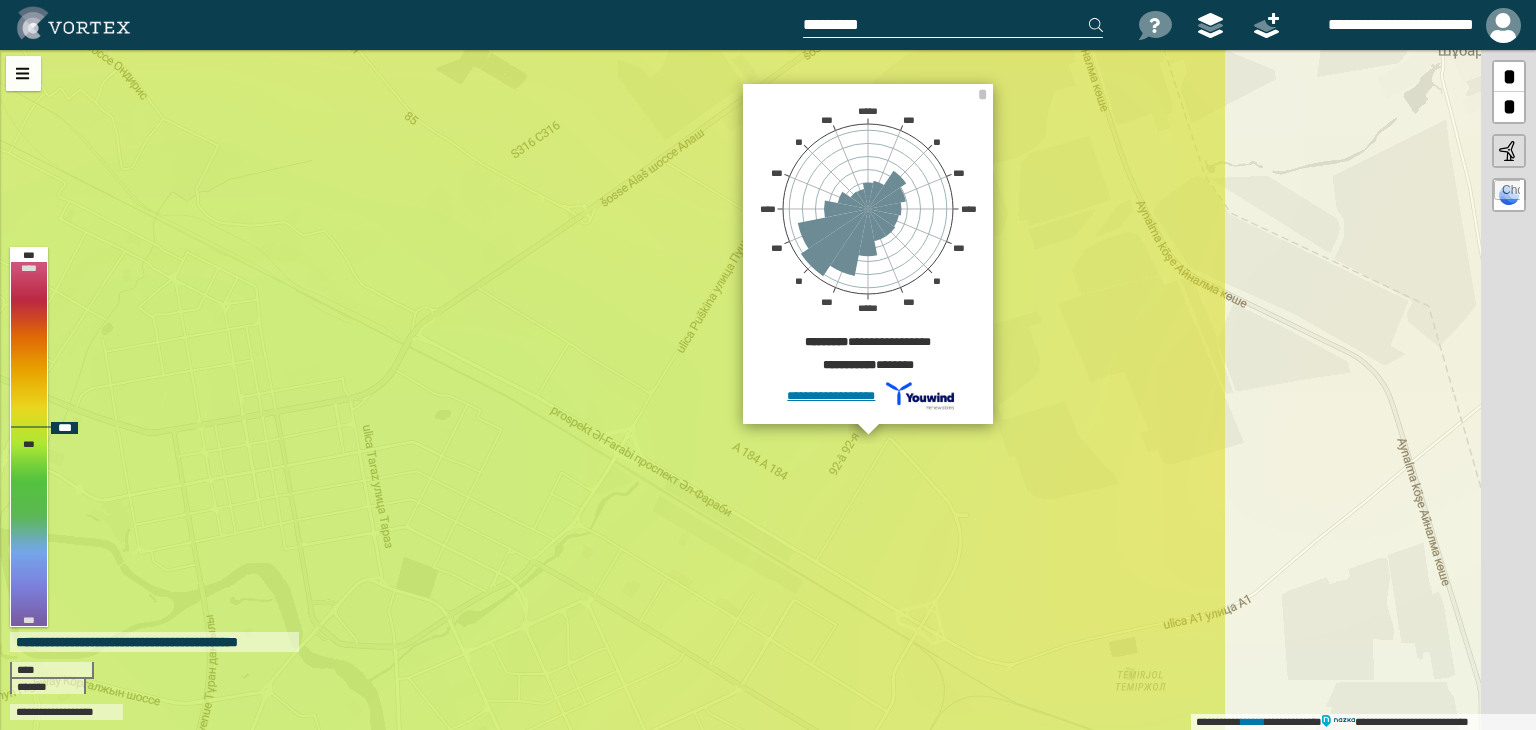 click on "**********" at bounding box center [768, 390] 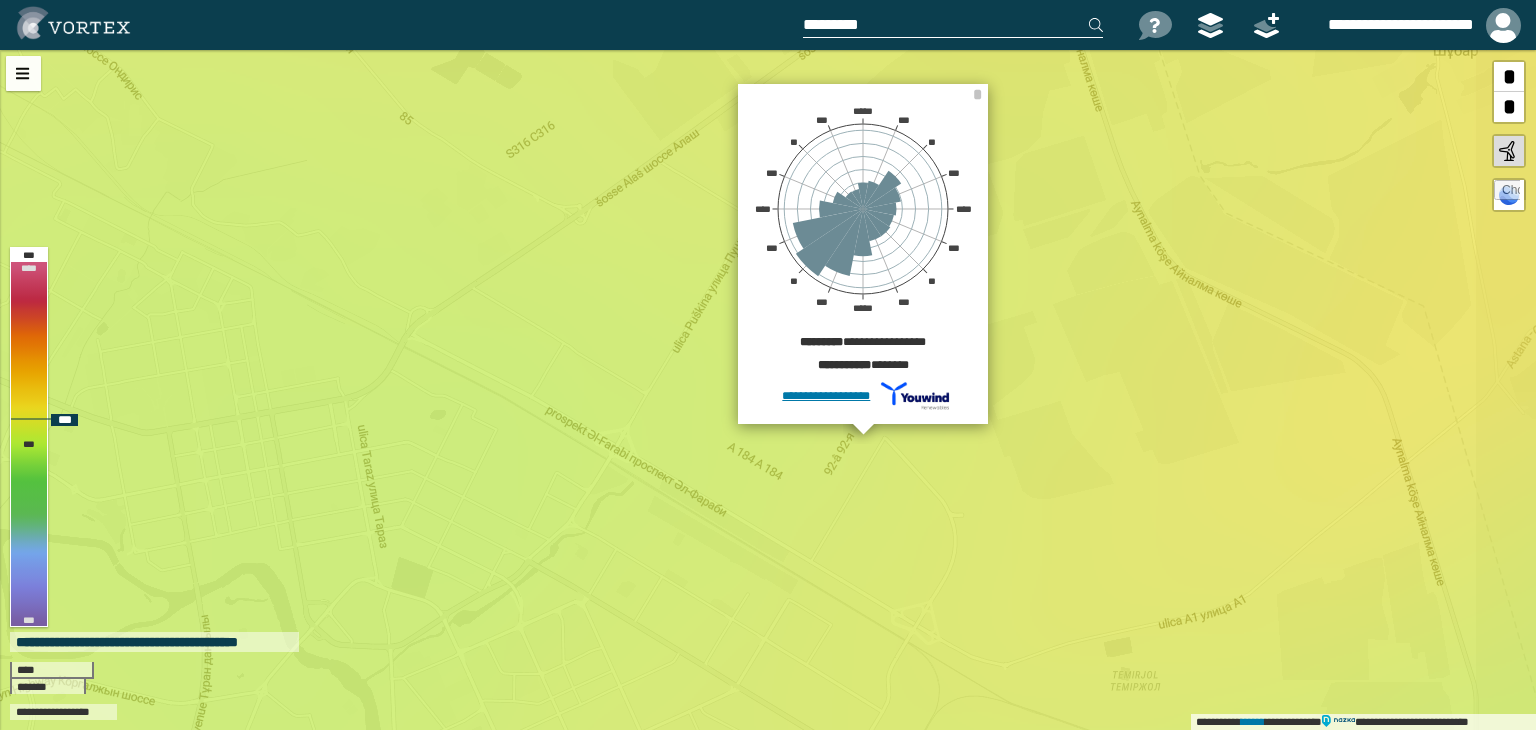 click on "**********" at bounding box center (768, 390) 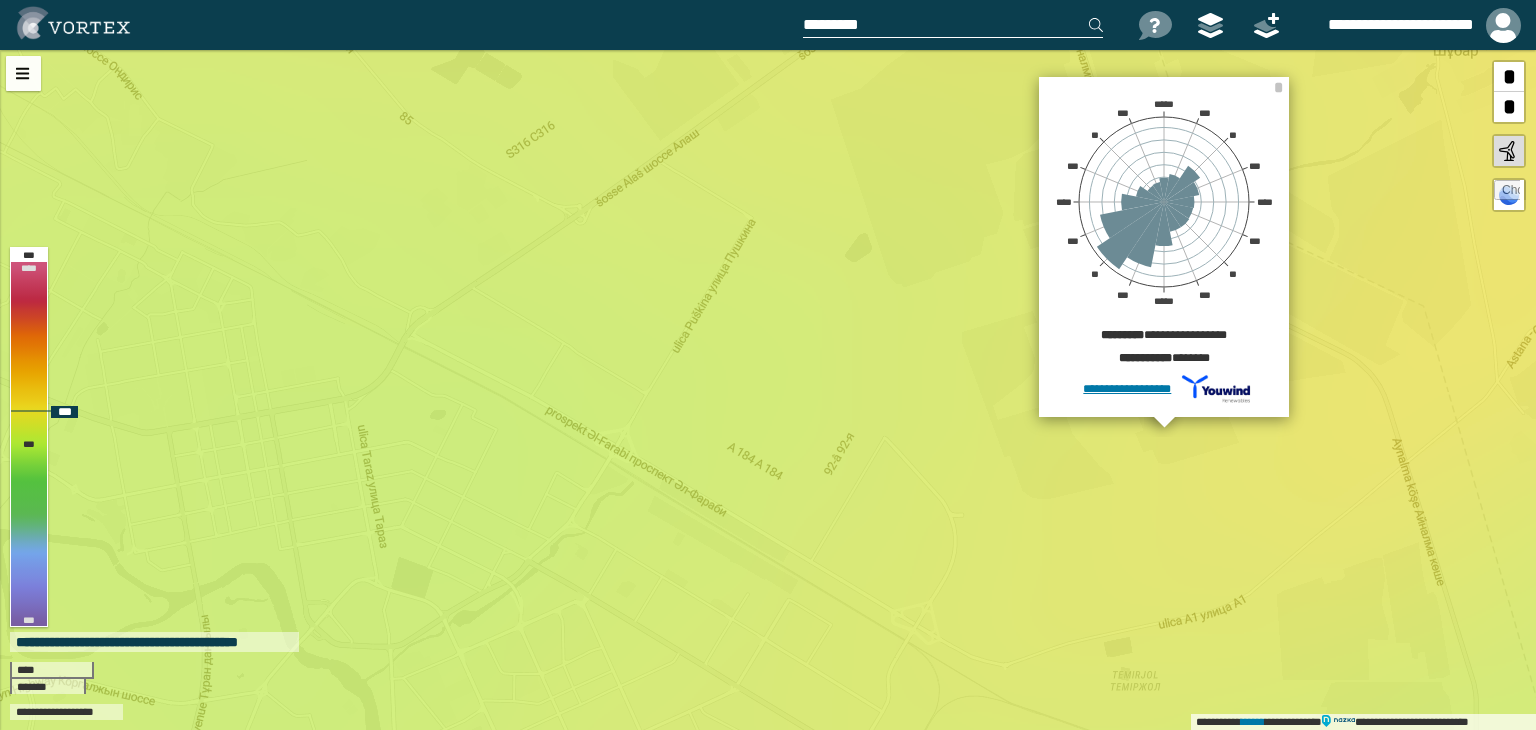 click on "**********" at bounding box center [768, 390] 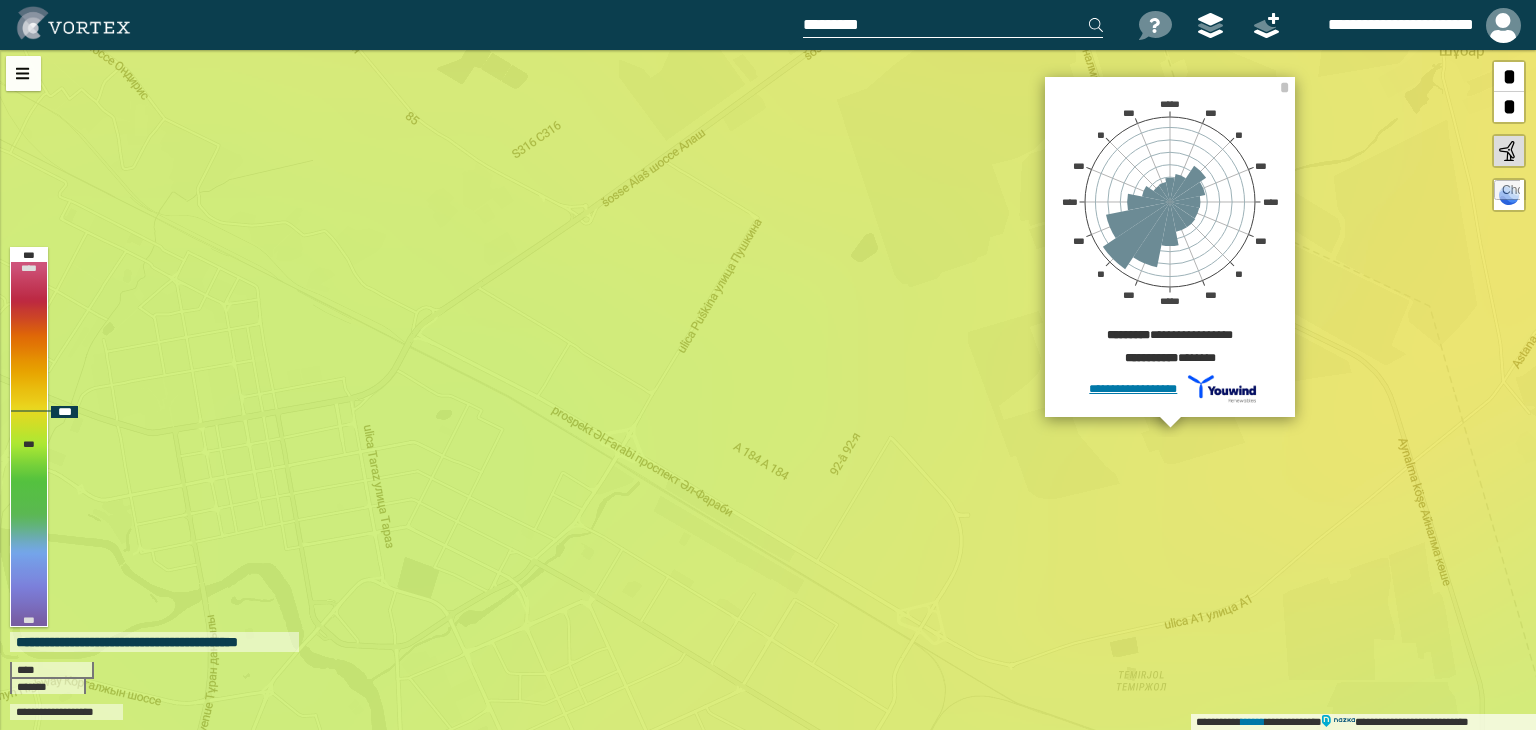 click on "**********" at bounding box center (768, 390) 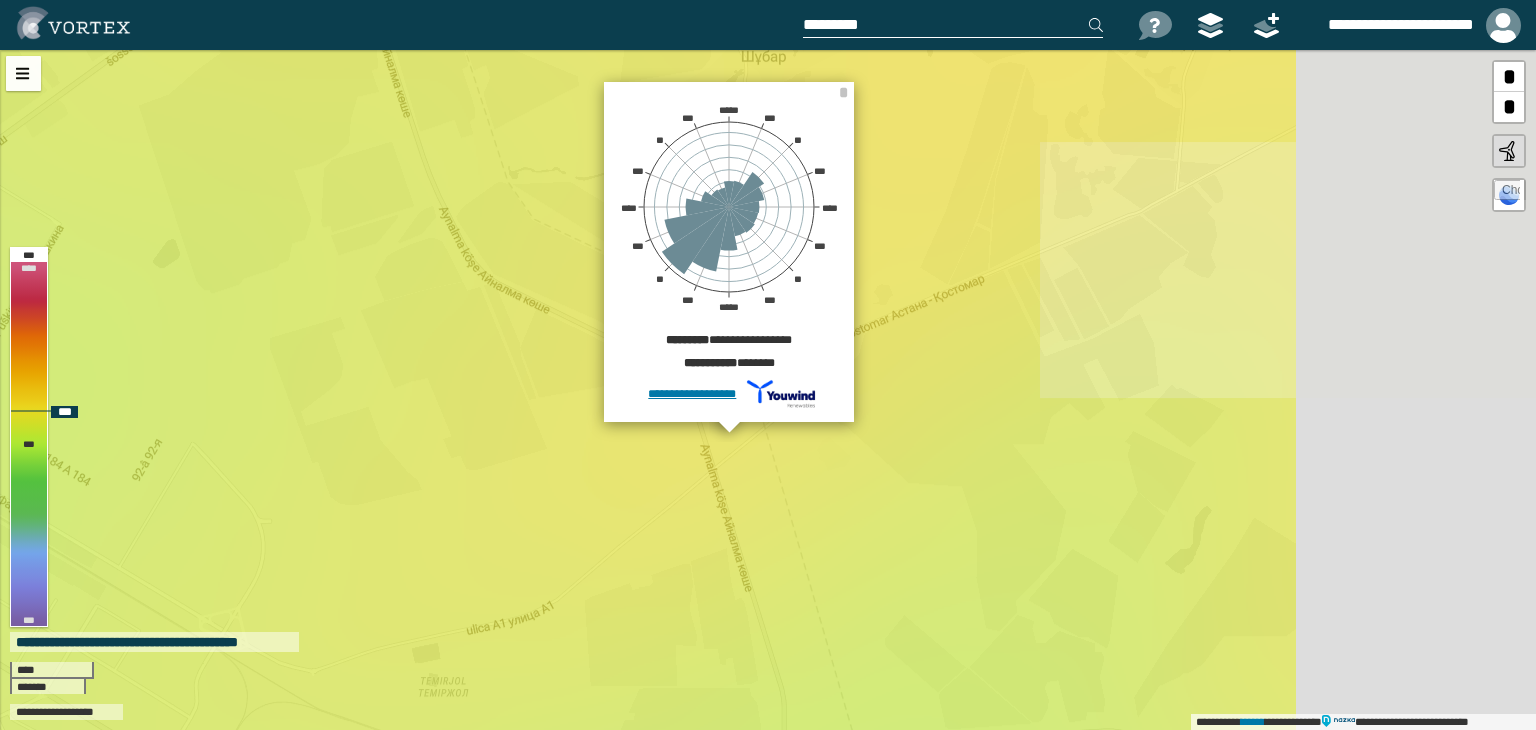 drag, startPoint x: 1427, startPoint y: 429, endPoint x: 748, endPoint y: 435, distance: 679.0265 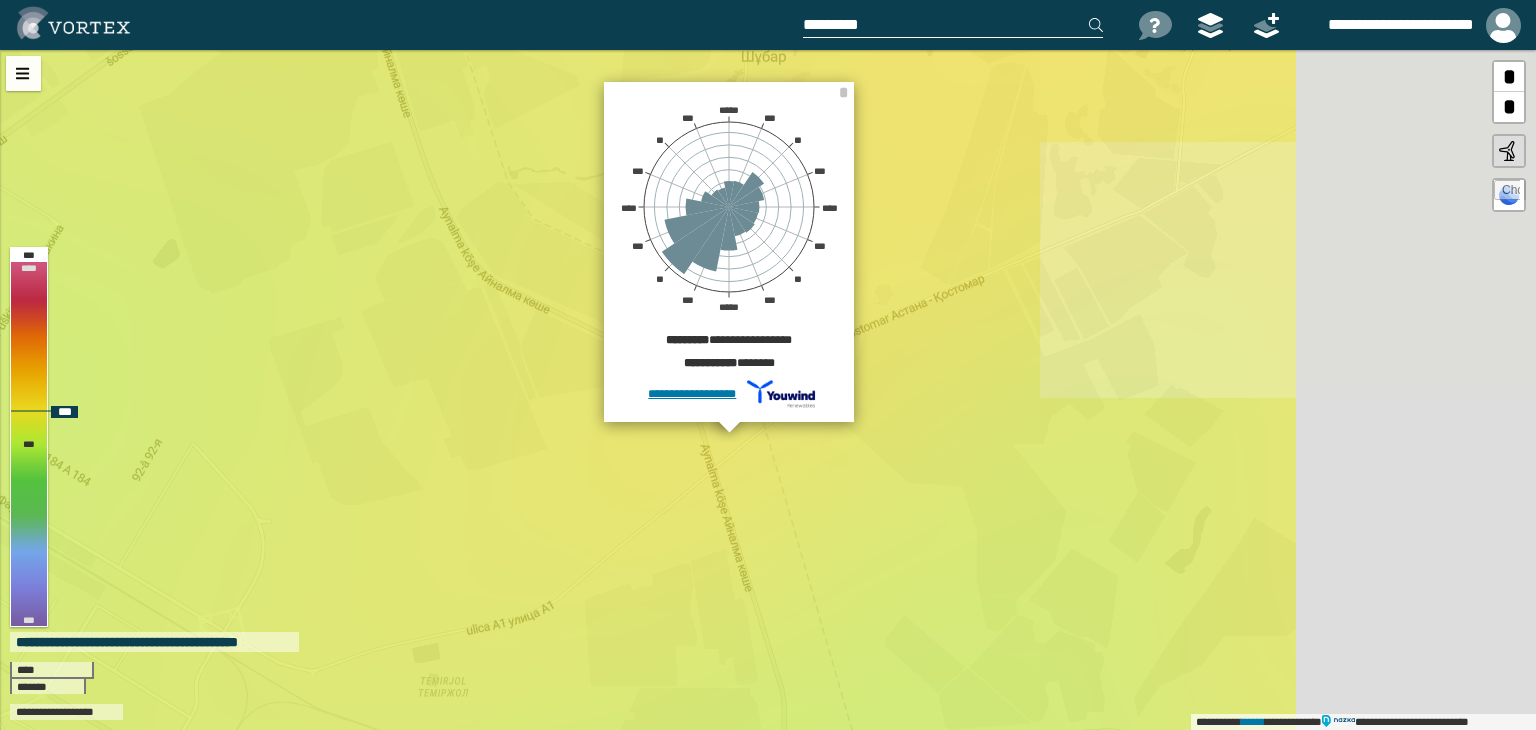 click on "**********" at bounding box center [768, 390] 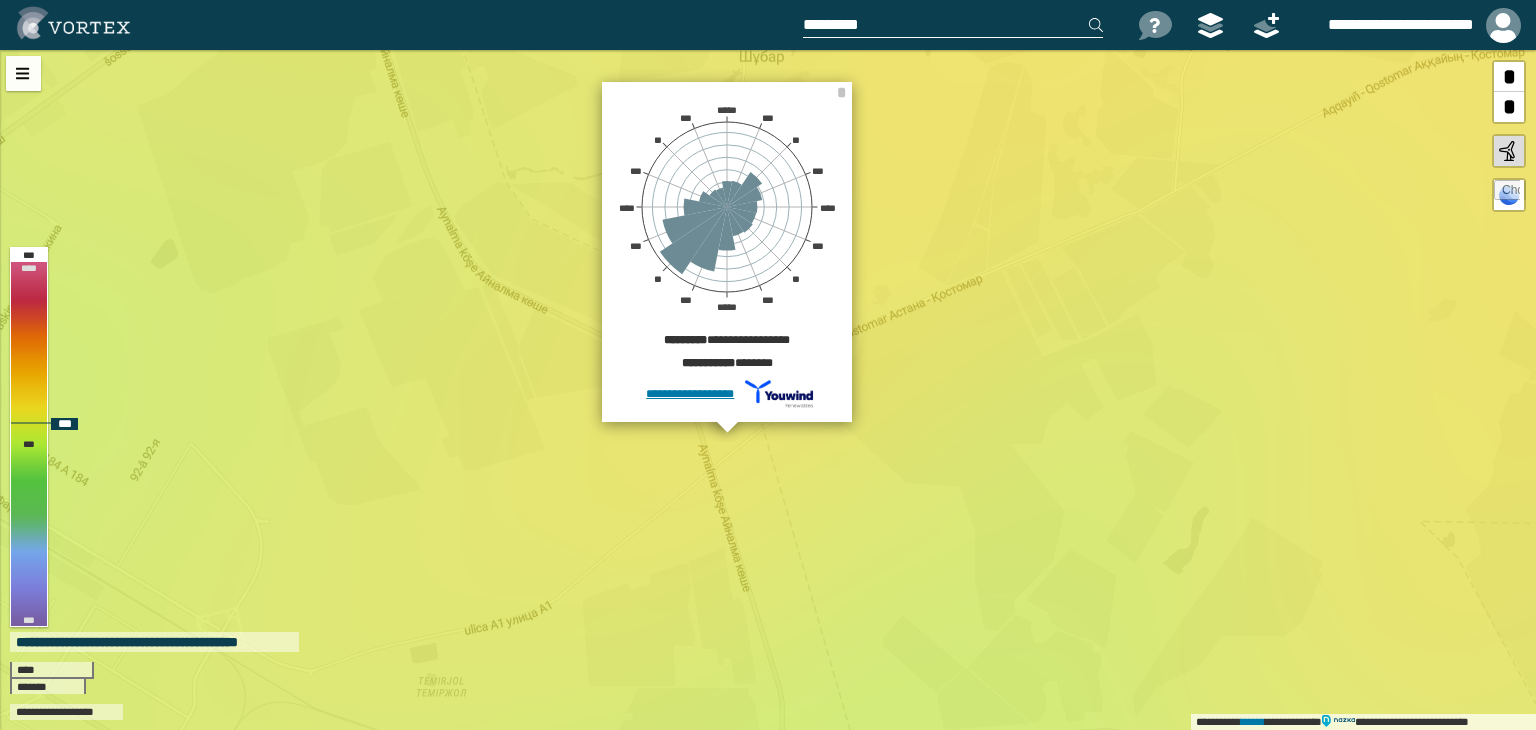 click on "**********" at bounding box center (768, 390) 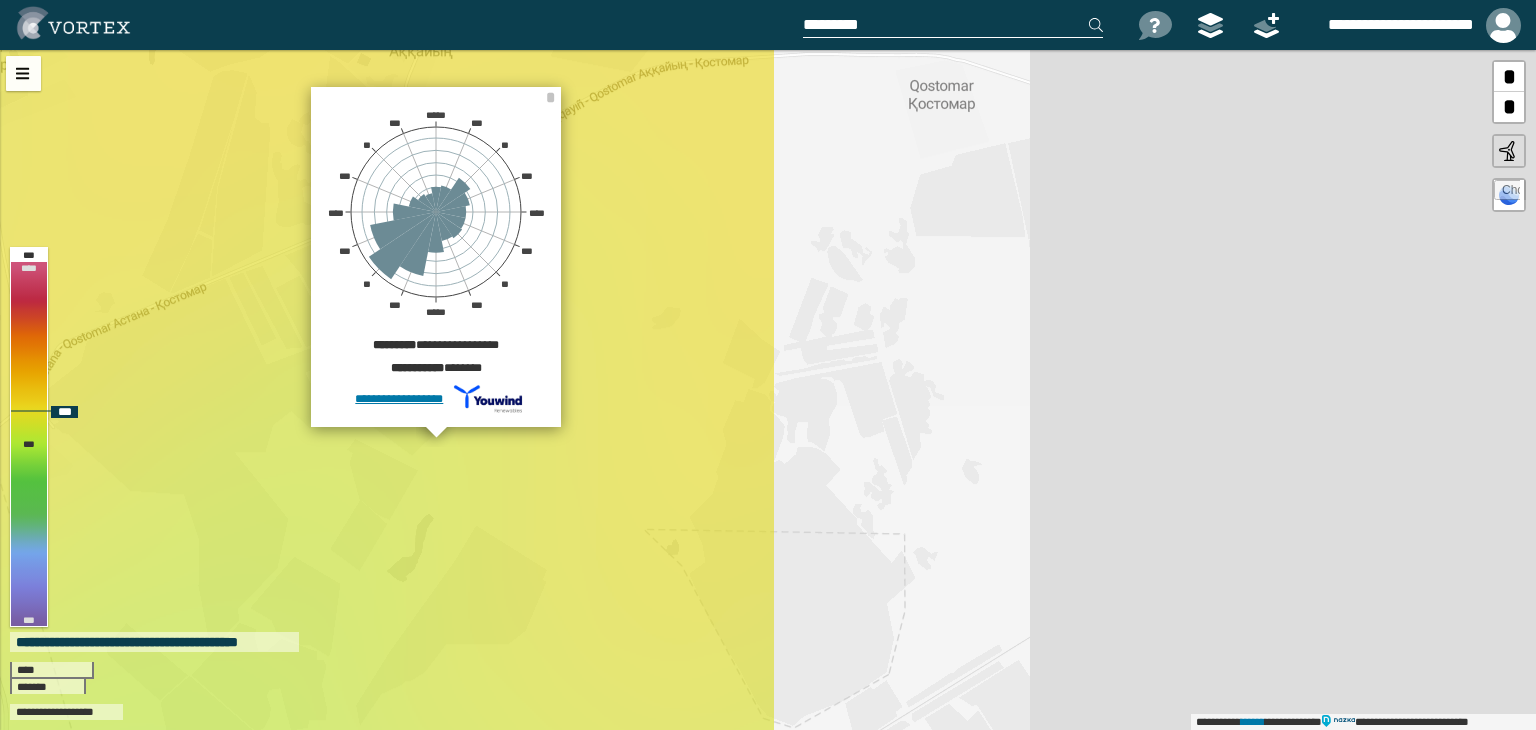drag, startPoint x: 1400, startPoint y: 428, endPoint x: 624, endPoint y: 436, distance: 776.04126 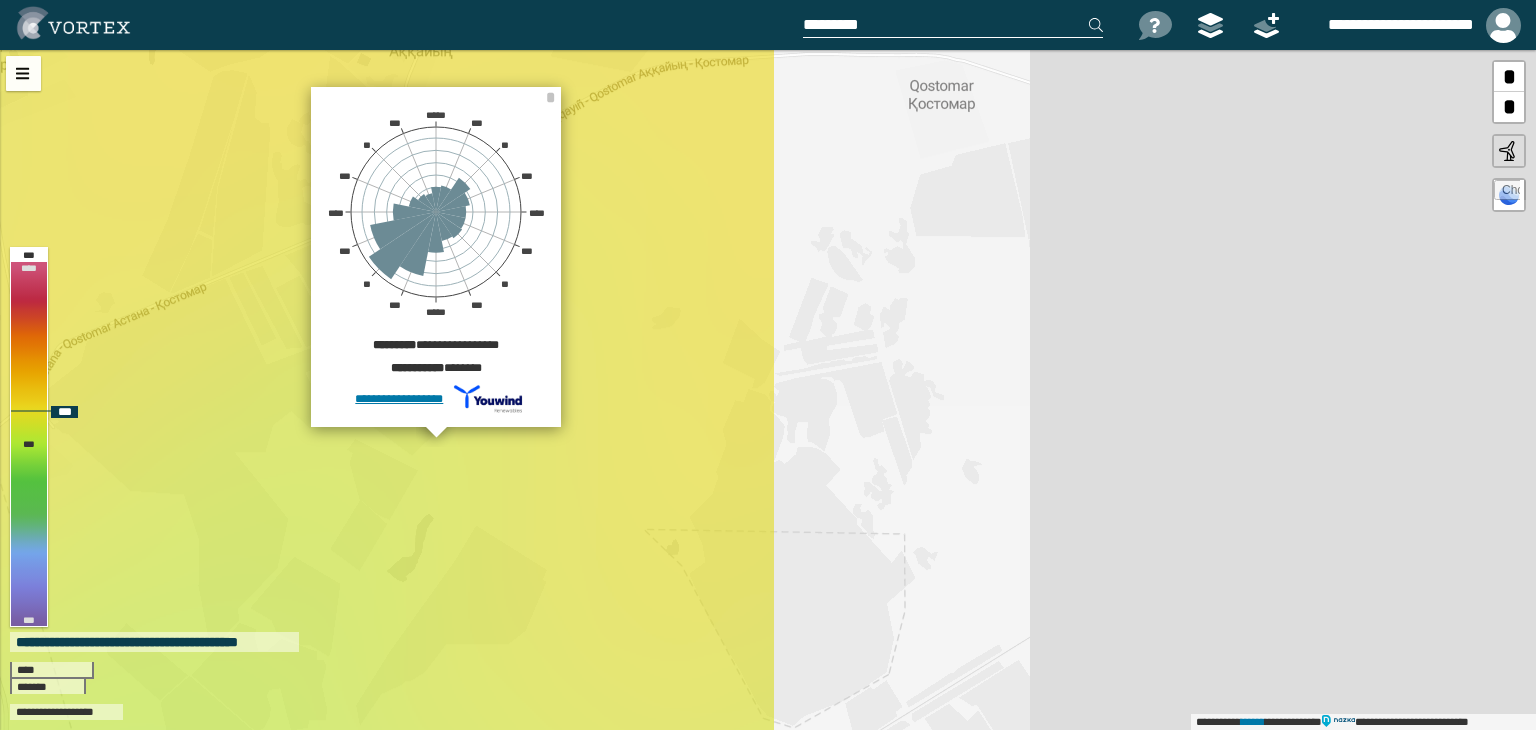 click on "**********" at bounding box center (768, 390) 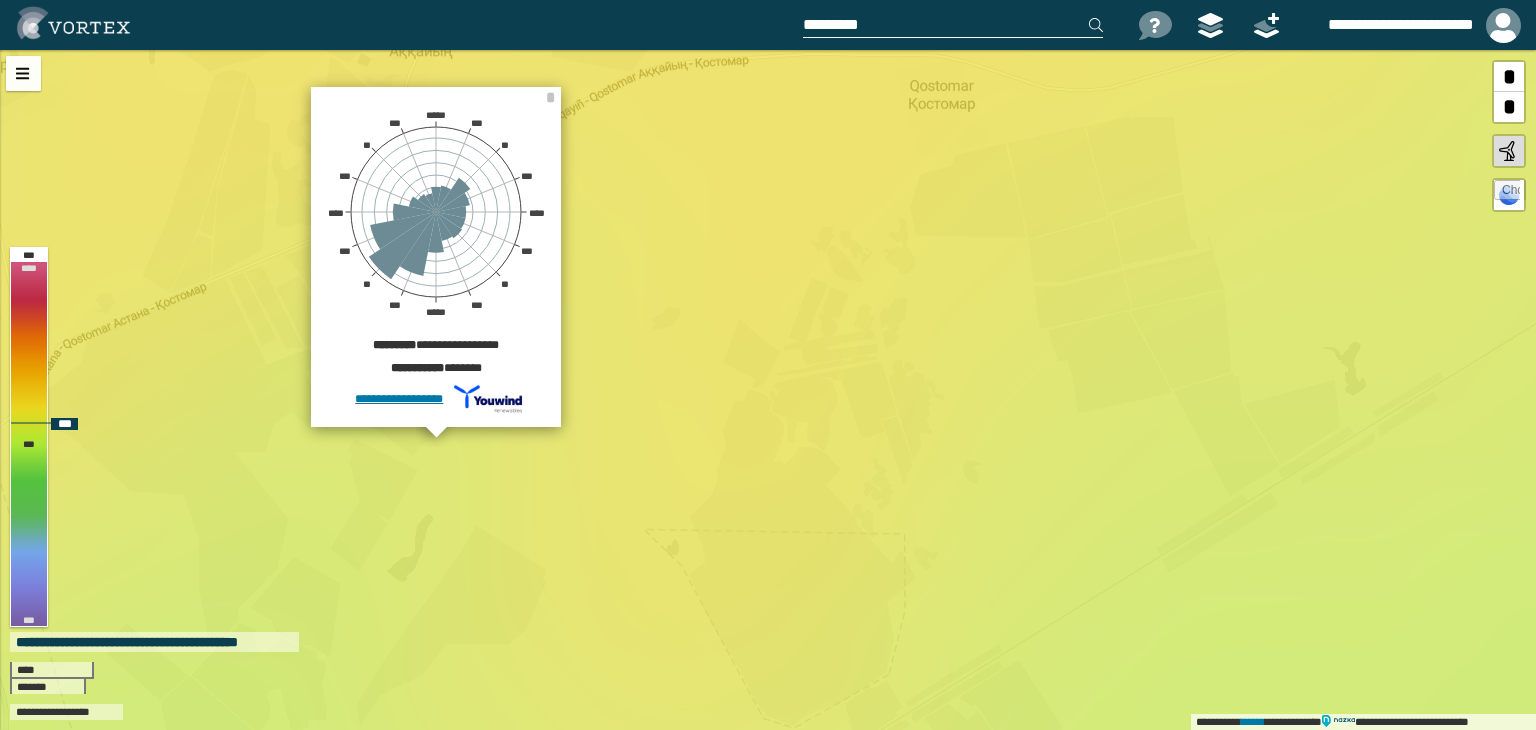 click on "**********" at bounding box center [768, 390] 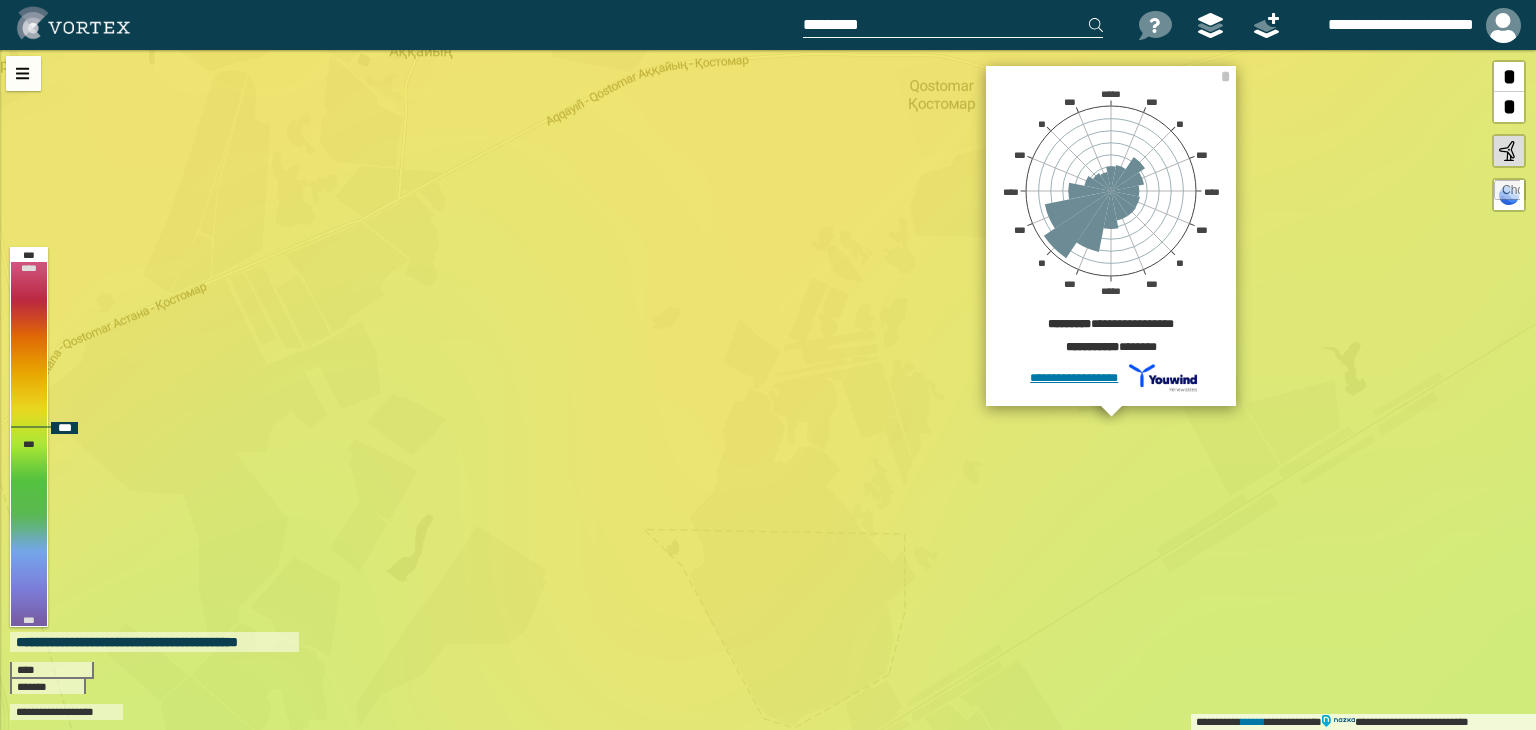 click on "**********" at bounding box center (768, 390) 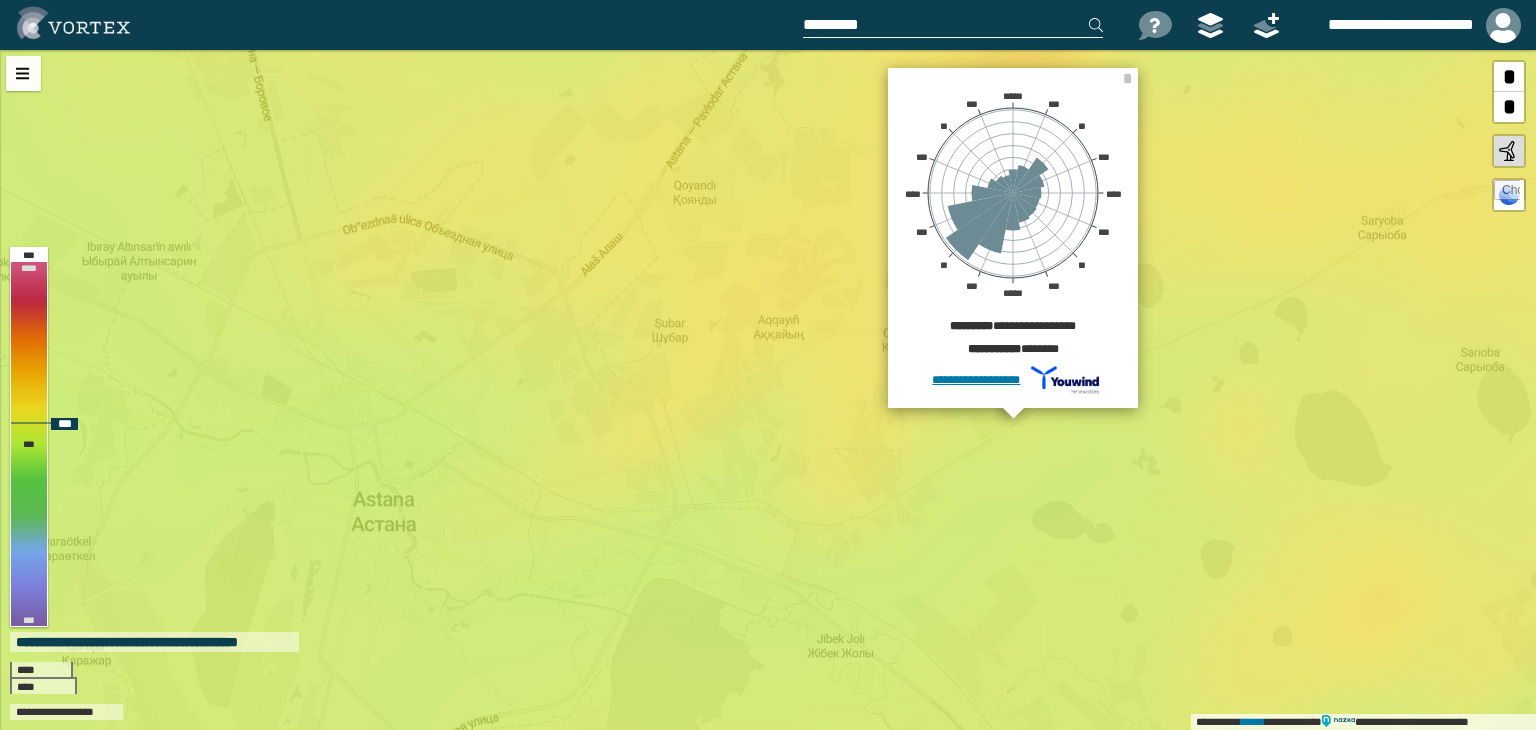 click on "**********" at bounding box center [768, 390] 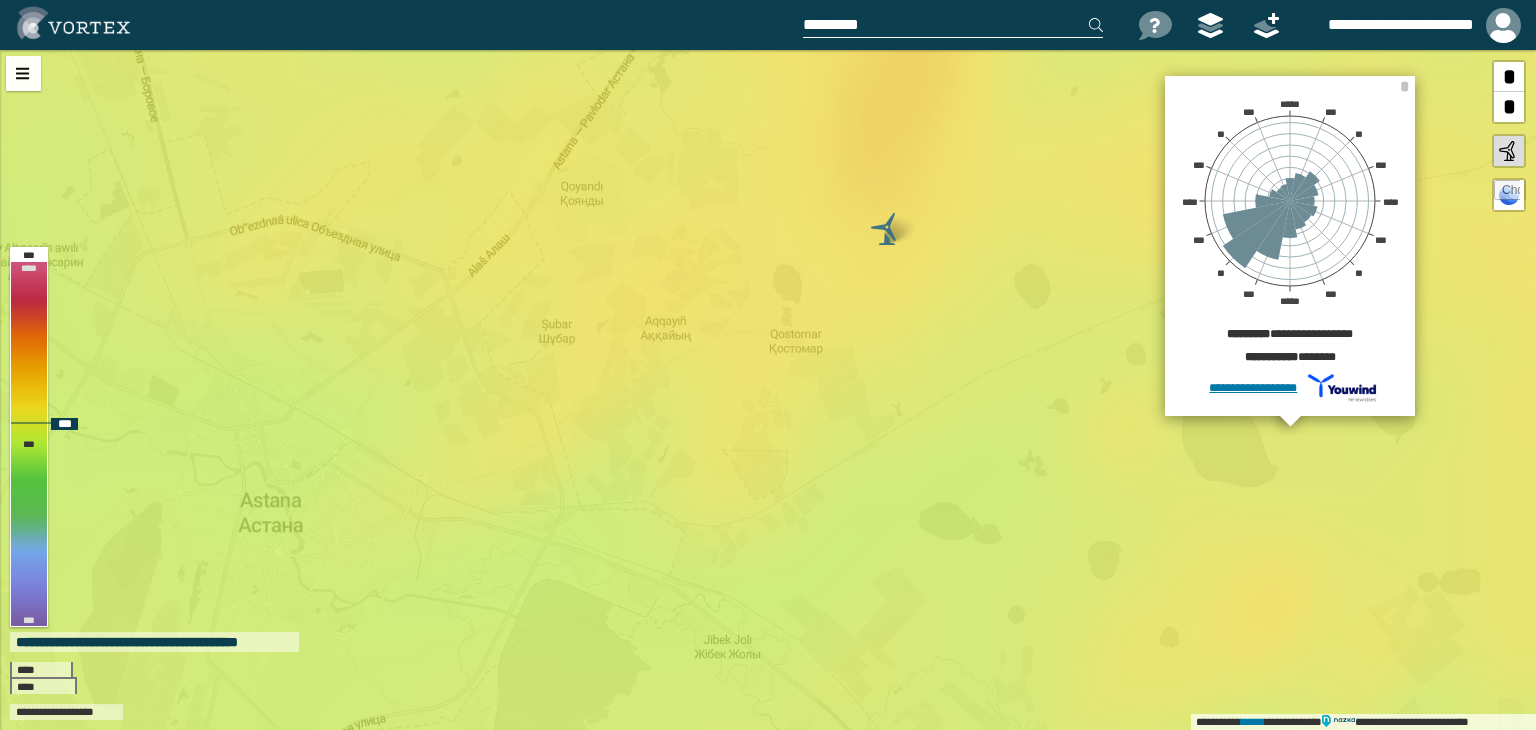 drag, startPoint x: 1403, startPoint y: 428, endPoint x: 1290, endPoint y: 429, distance: 113.004425 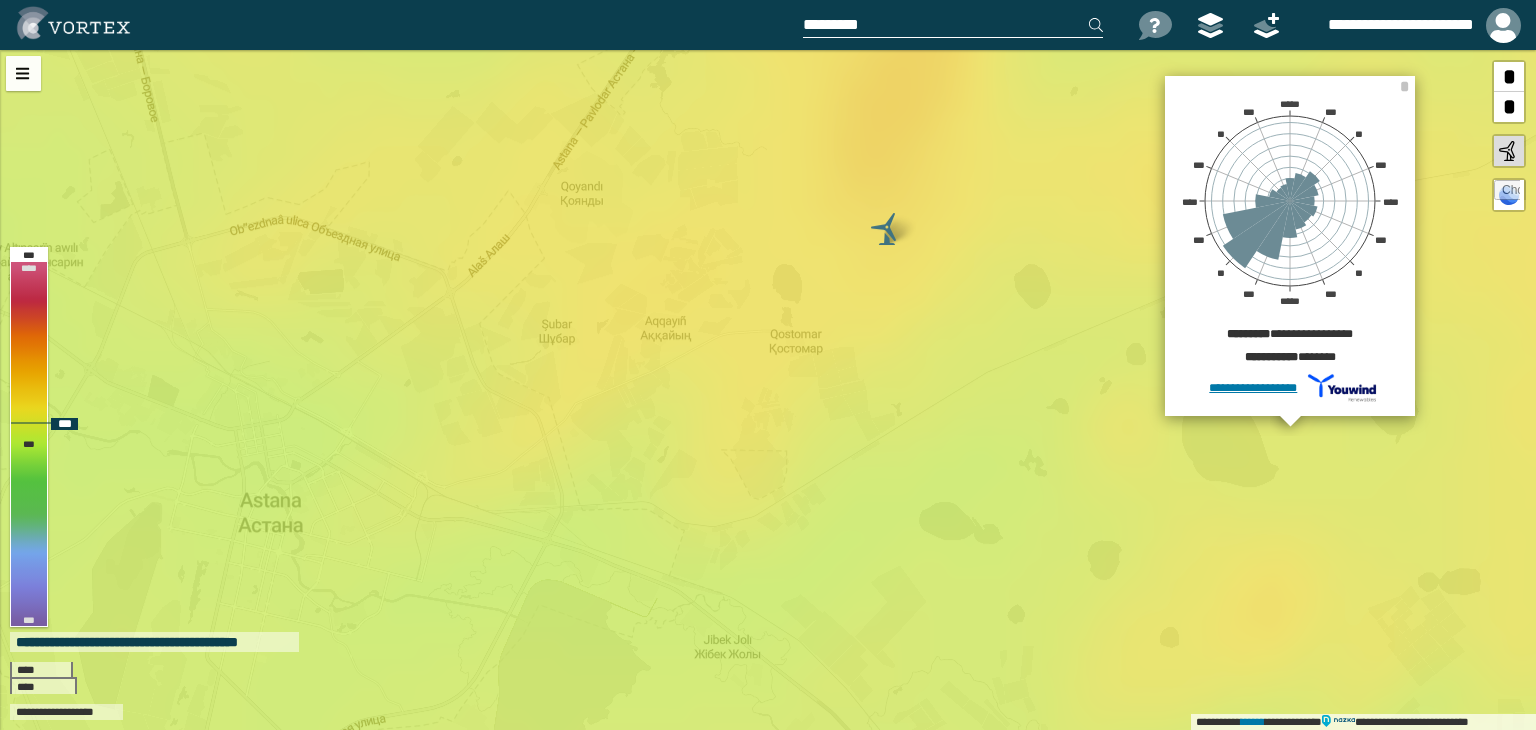 click on "**********" at bounding box center [768, 390] 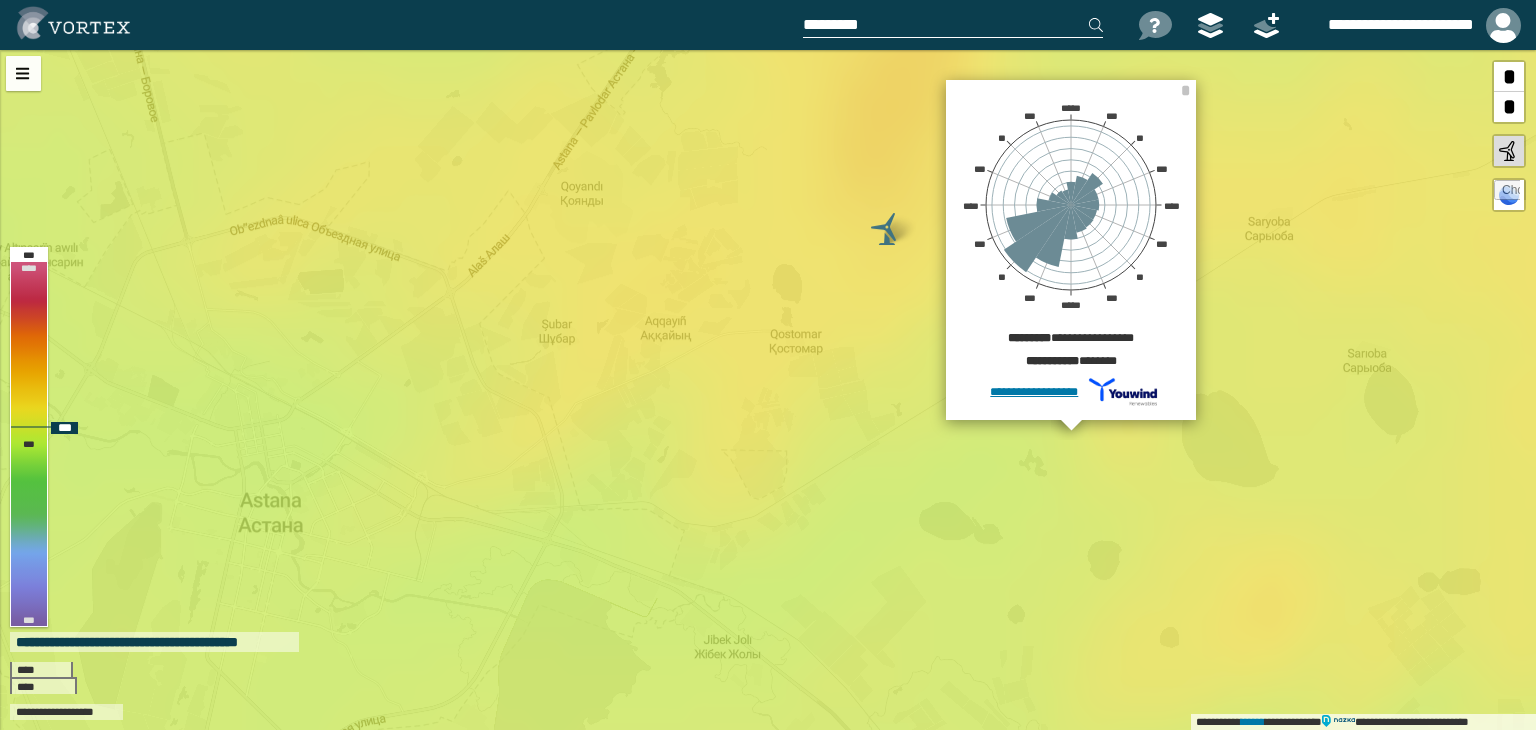 click on "**********" at bounding box center (768, 390) 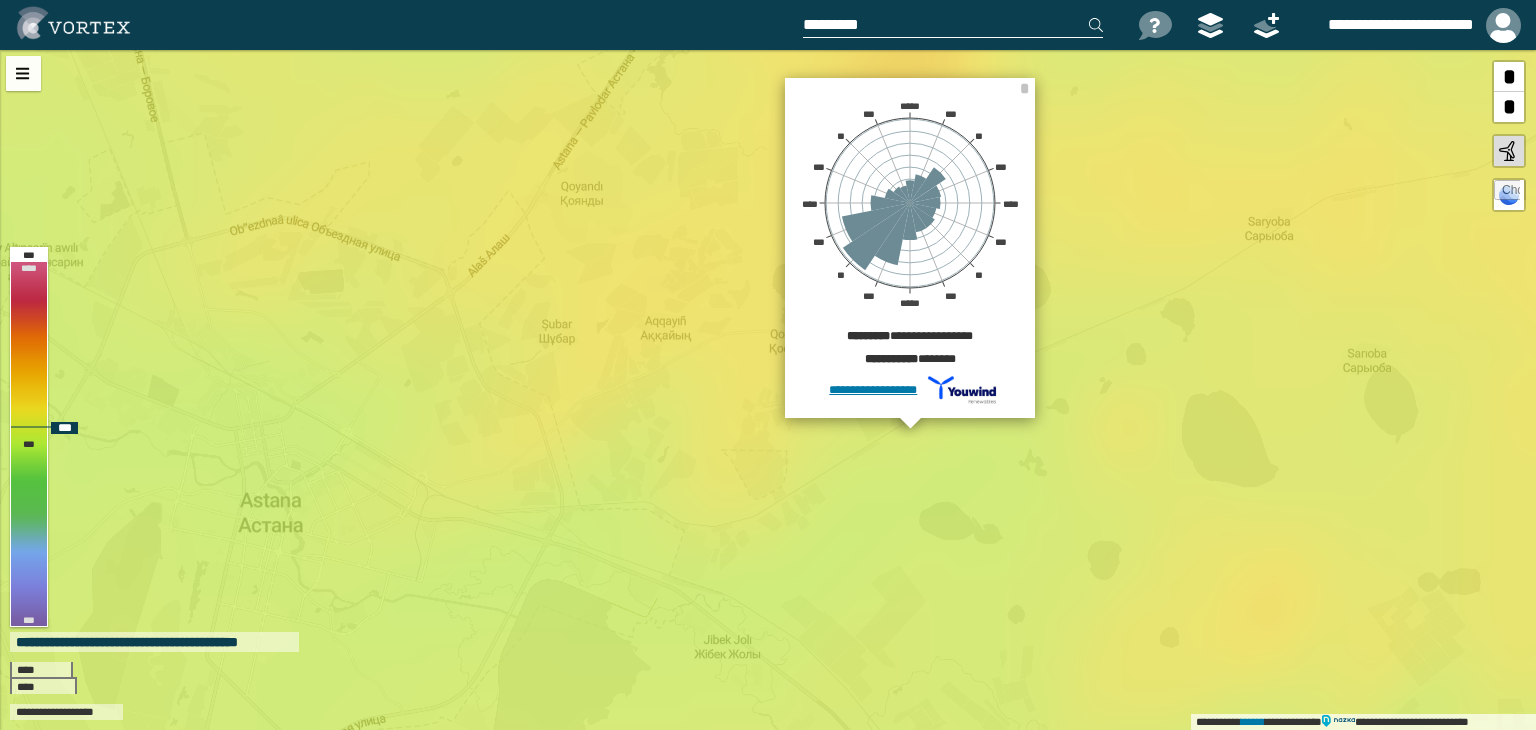 click on "**********" at bounding box center (768, 390) 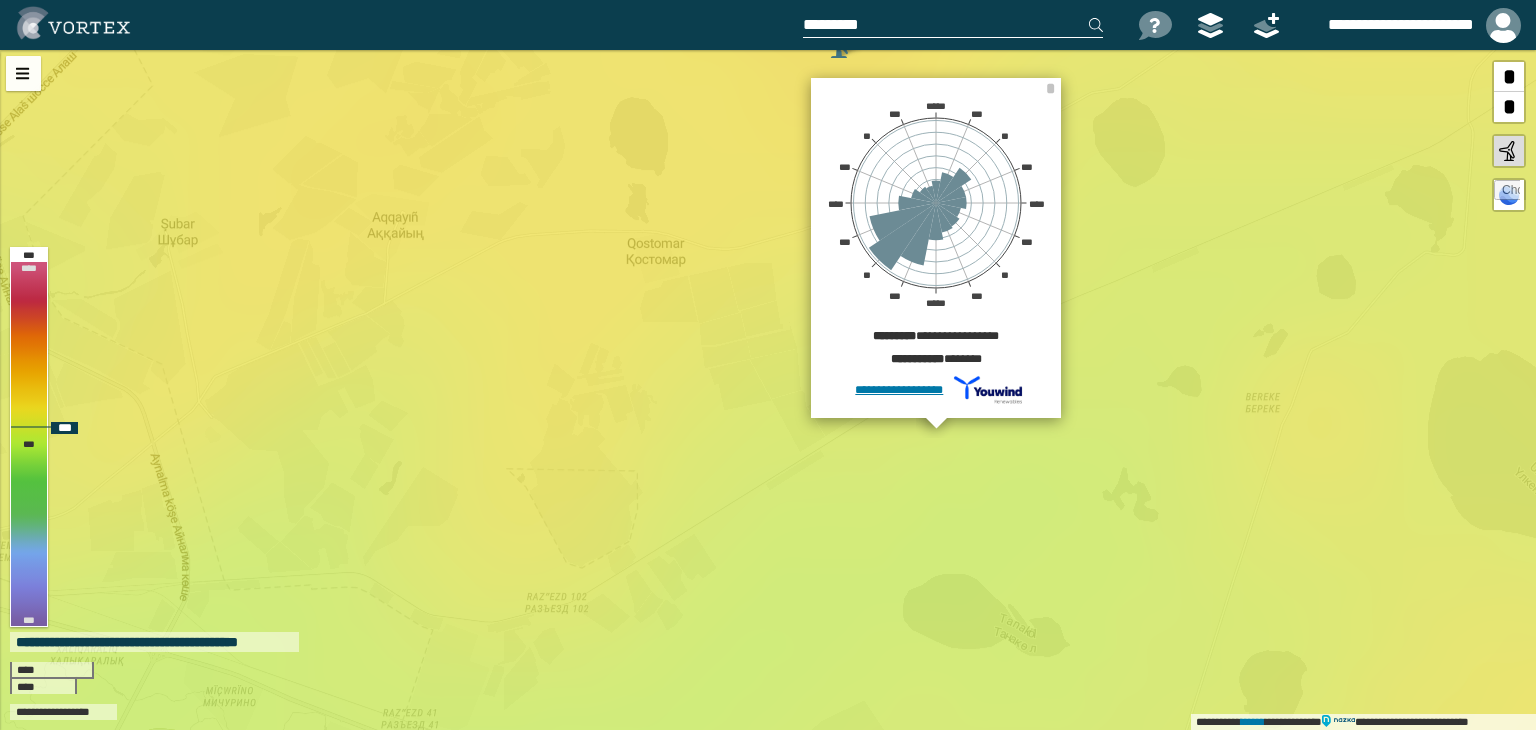 click on "**********" at bounding box center [768, 390] 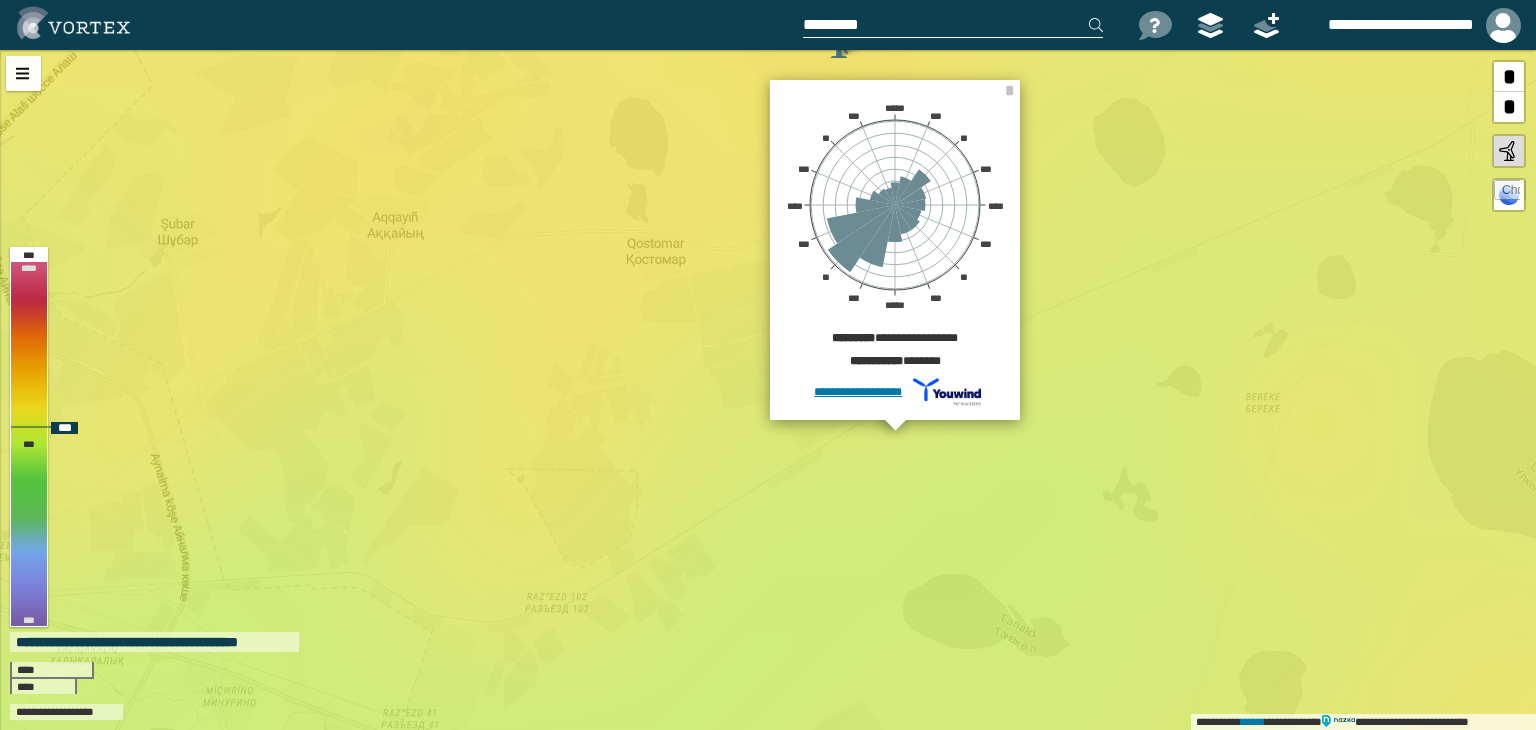 click on "**********" at bounding box center (768, 390) 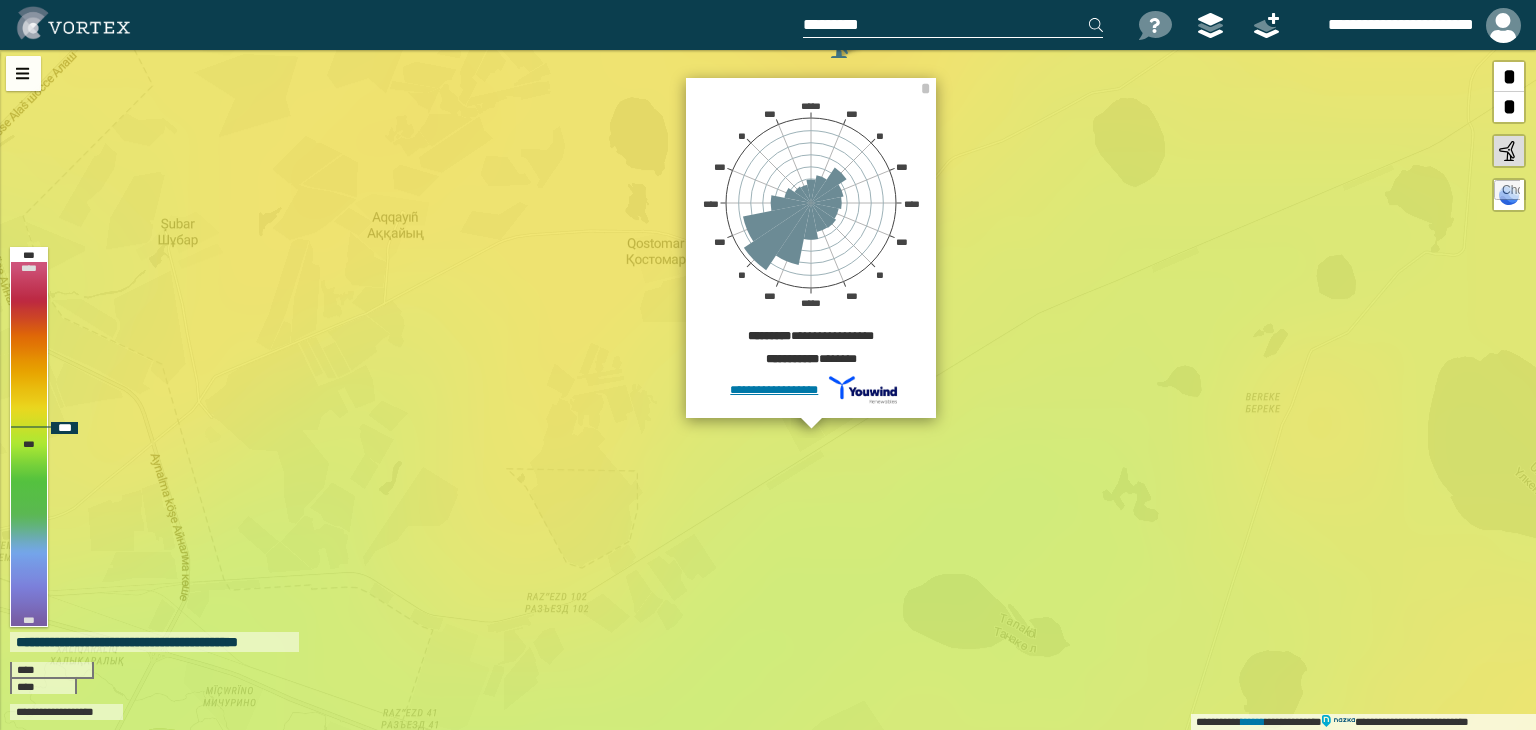 click on "**********" at bounding box center (768, 390) 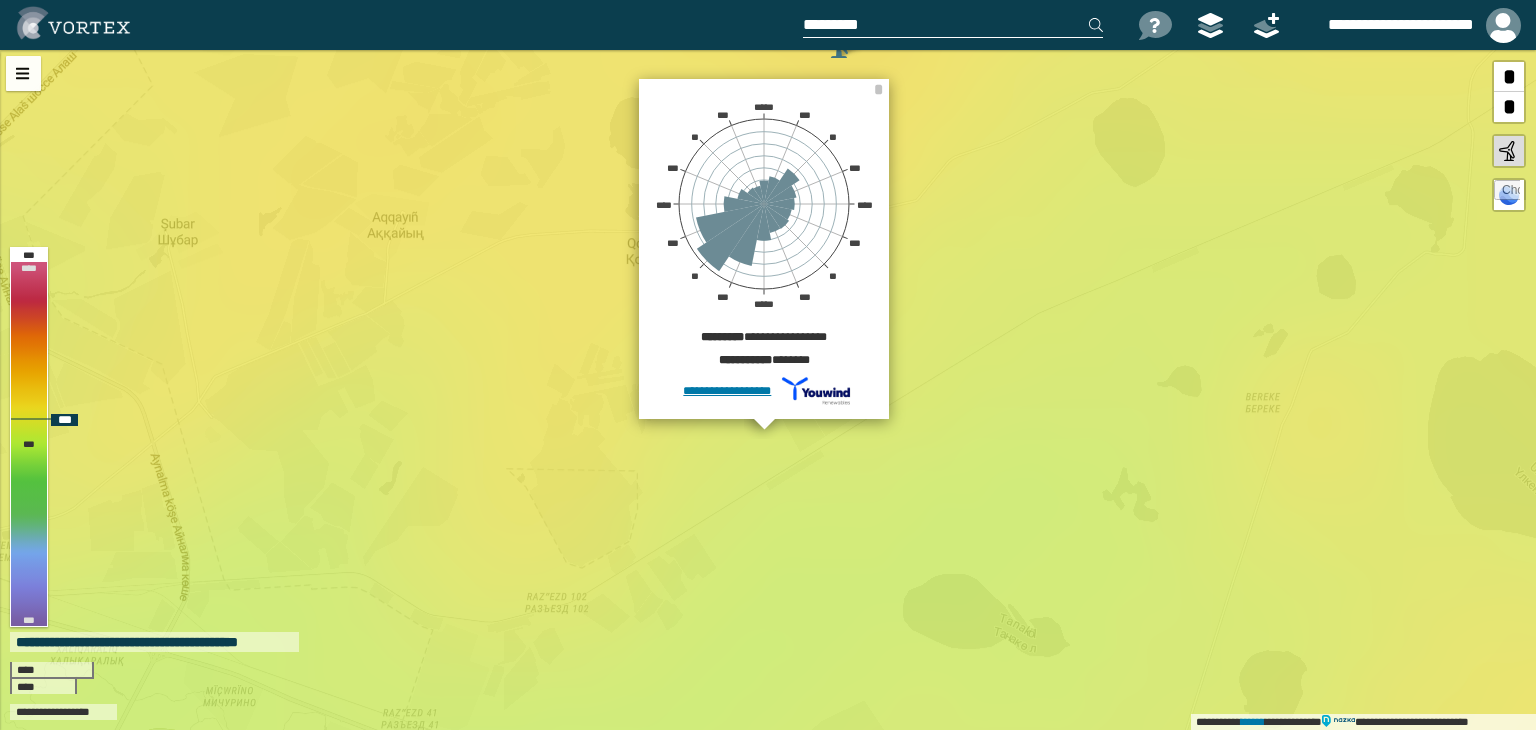 click on "**********" at bounding box center (768, 390) 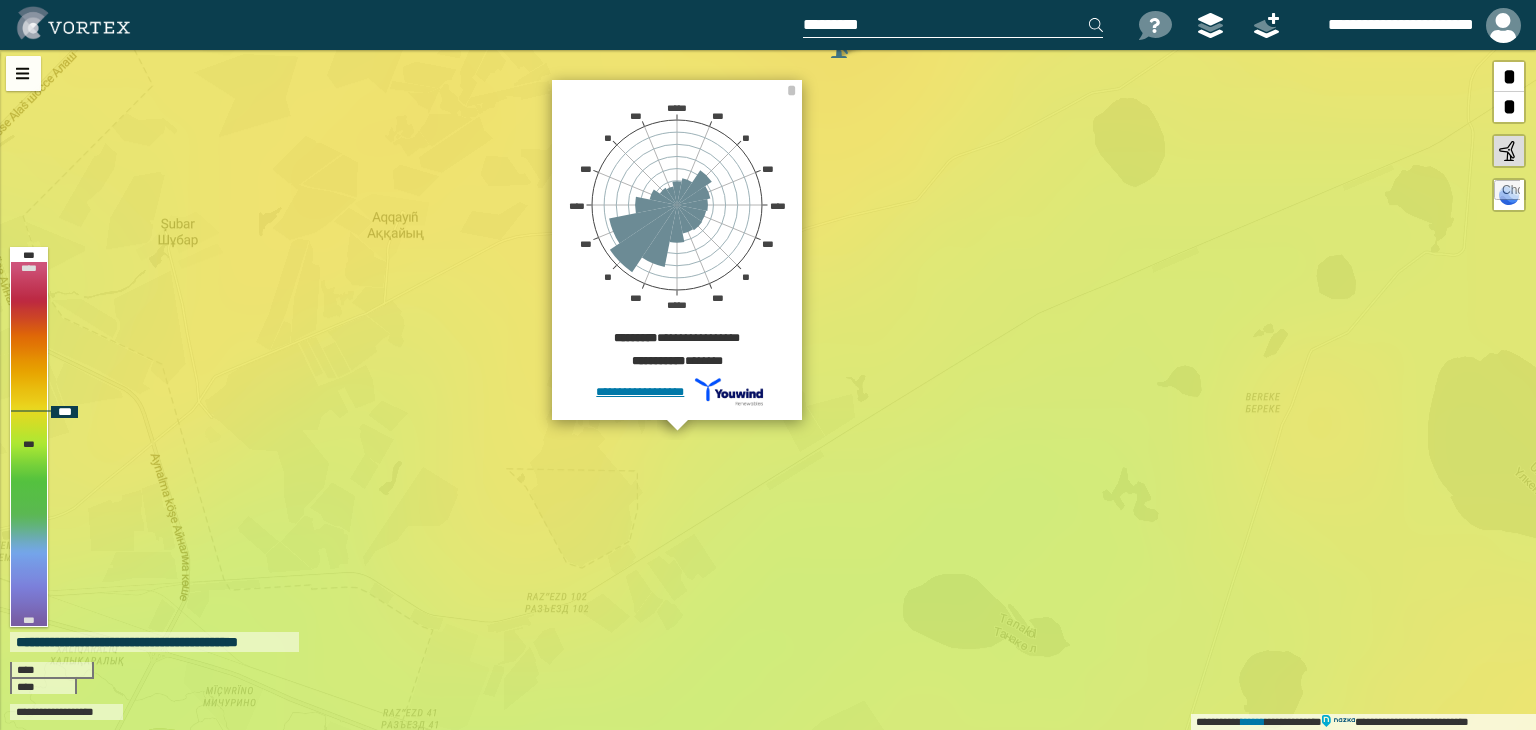 click on "**********" at bounding box center [768, 390] 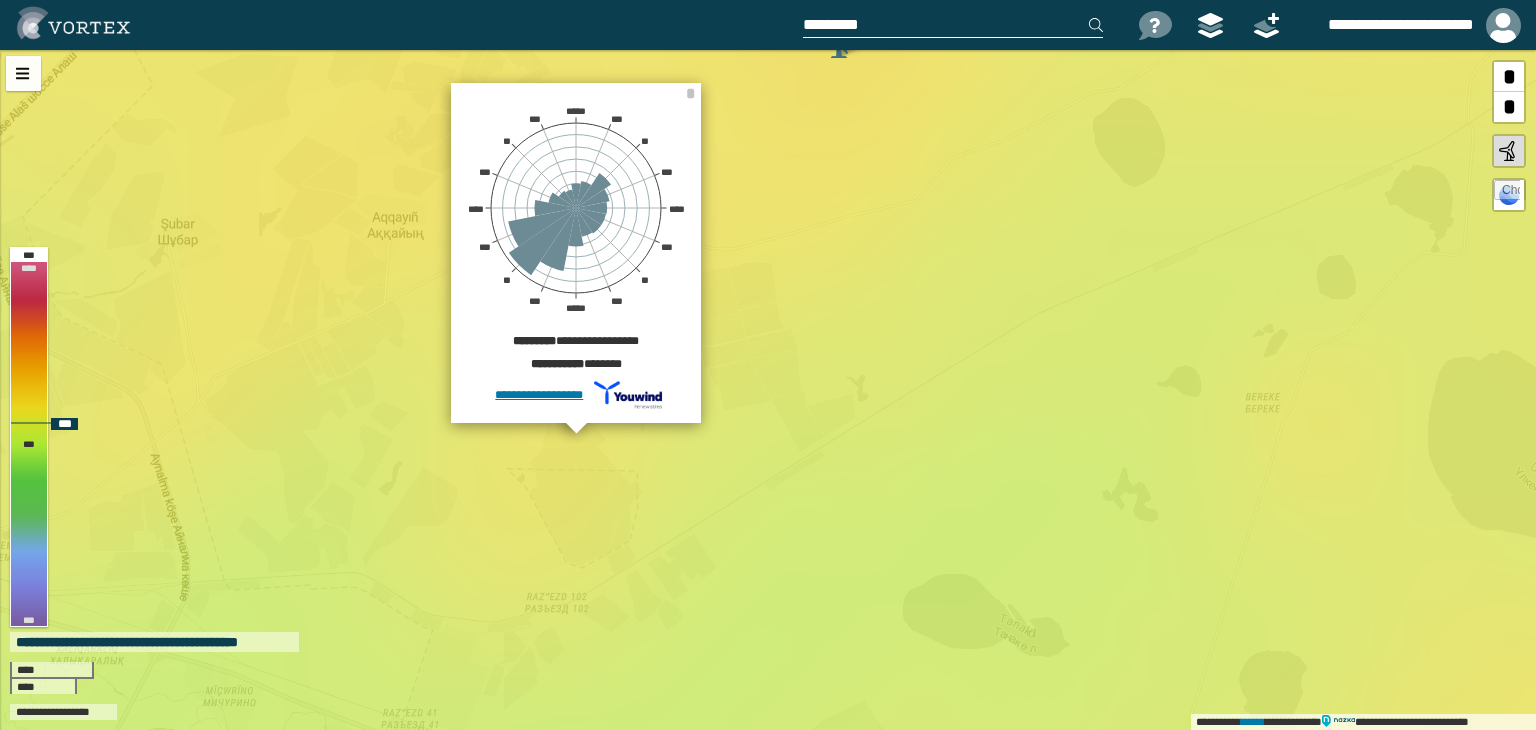 click on "**********" at bounding box center [768, 390] 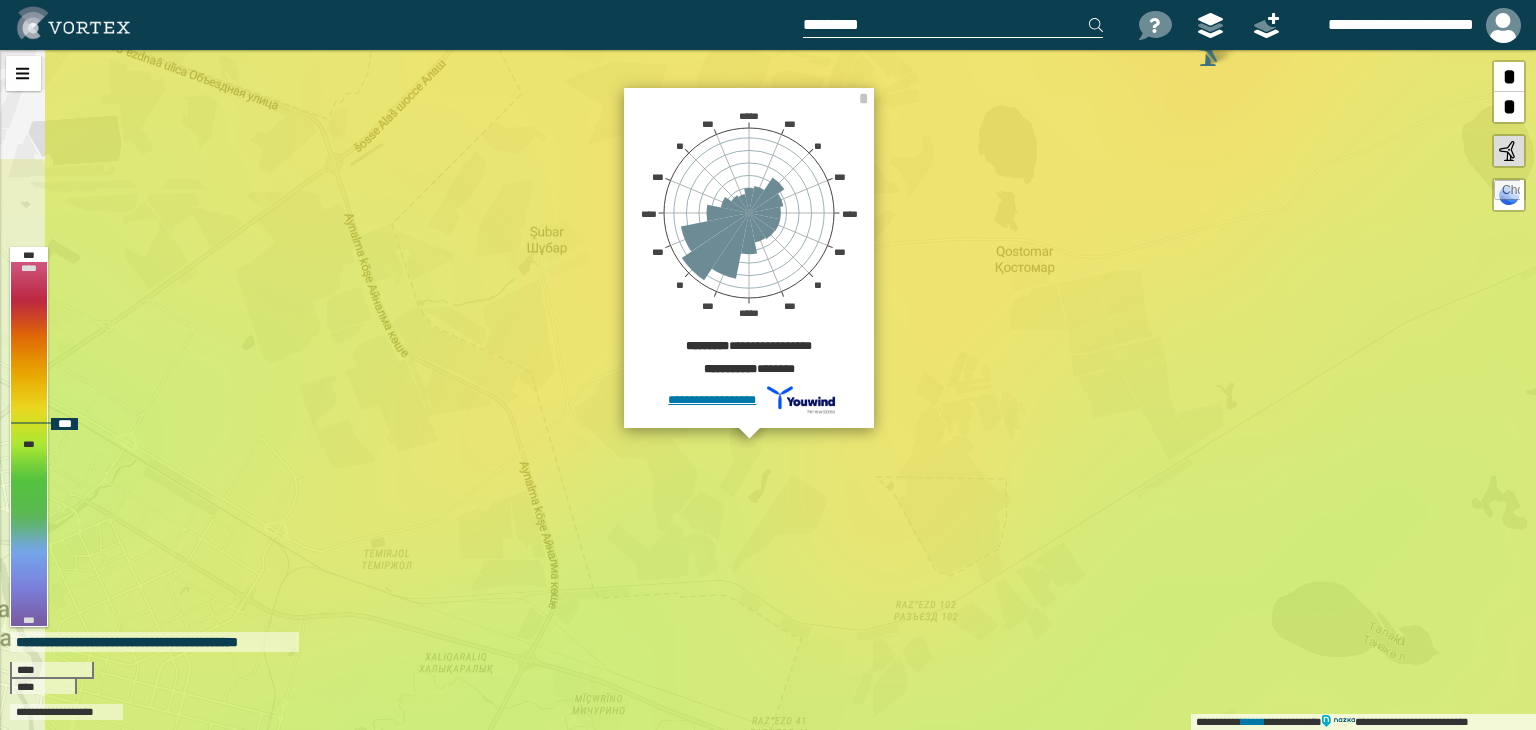 drag, startPoint x: 380, startPoint y: 433, endPoint x: 796, endPoint y: 445, distance: 416.17303 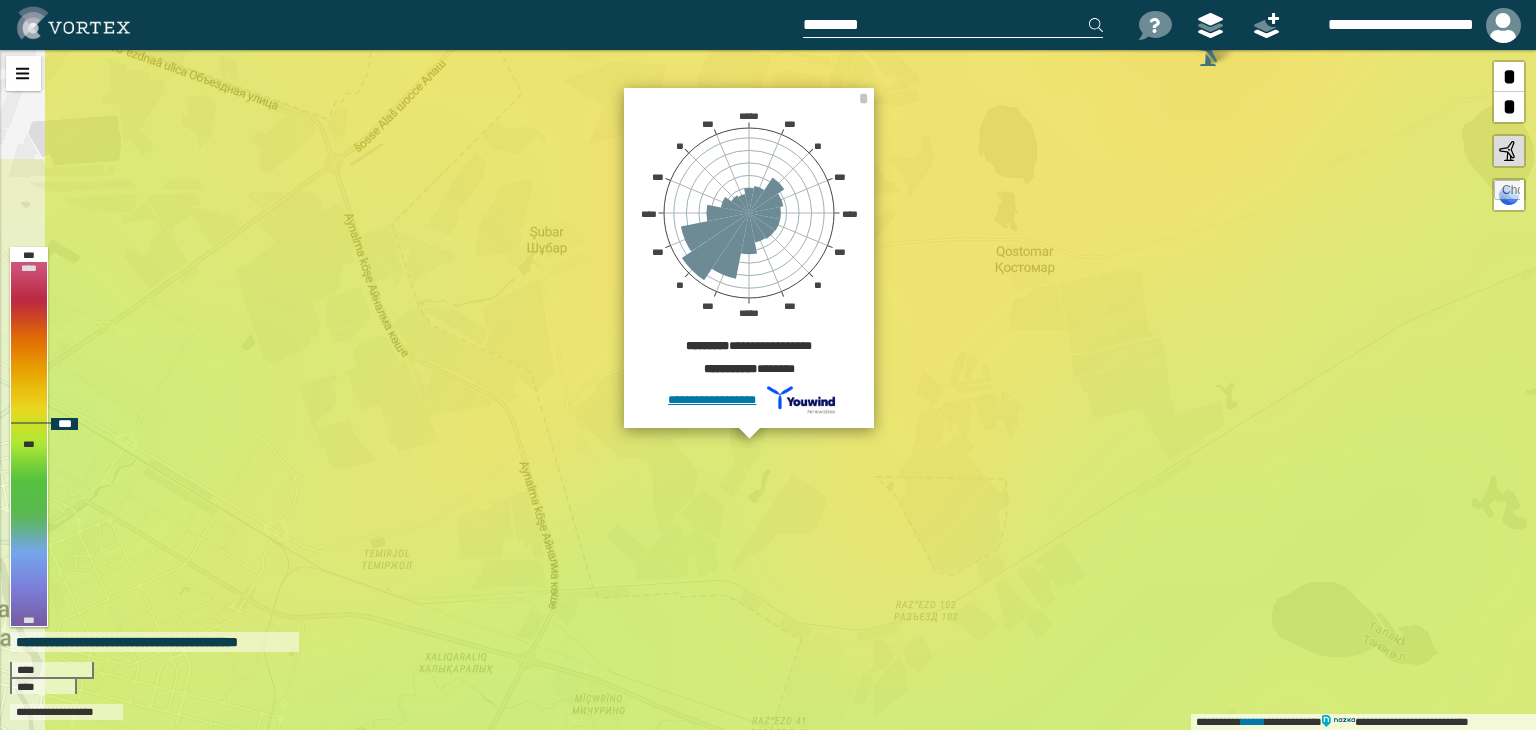 click on "**********" at bounding box center (768, 390) 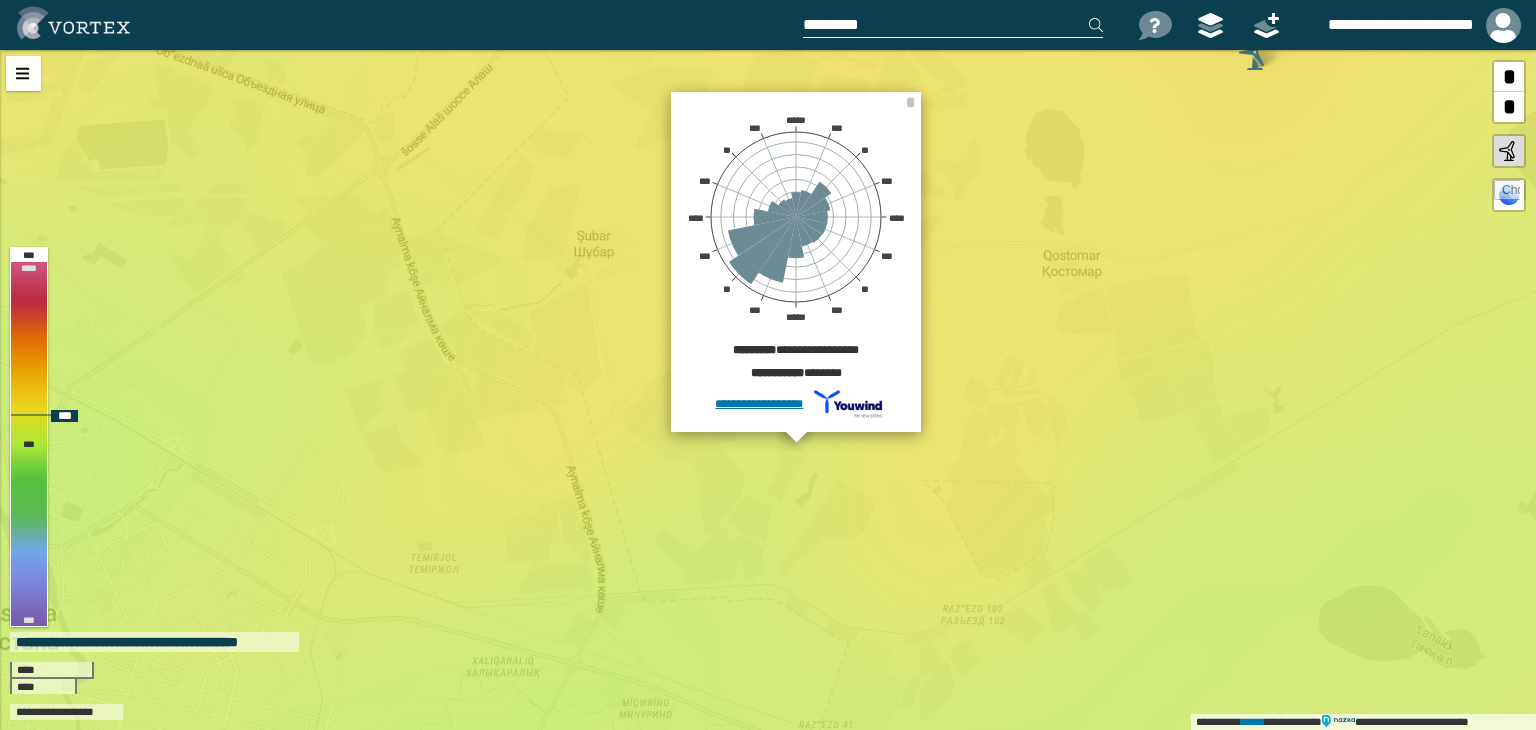 click on "**********" at bounding box center [768, 390] 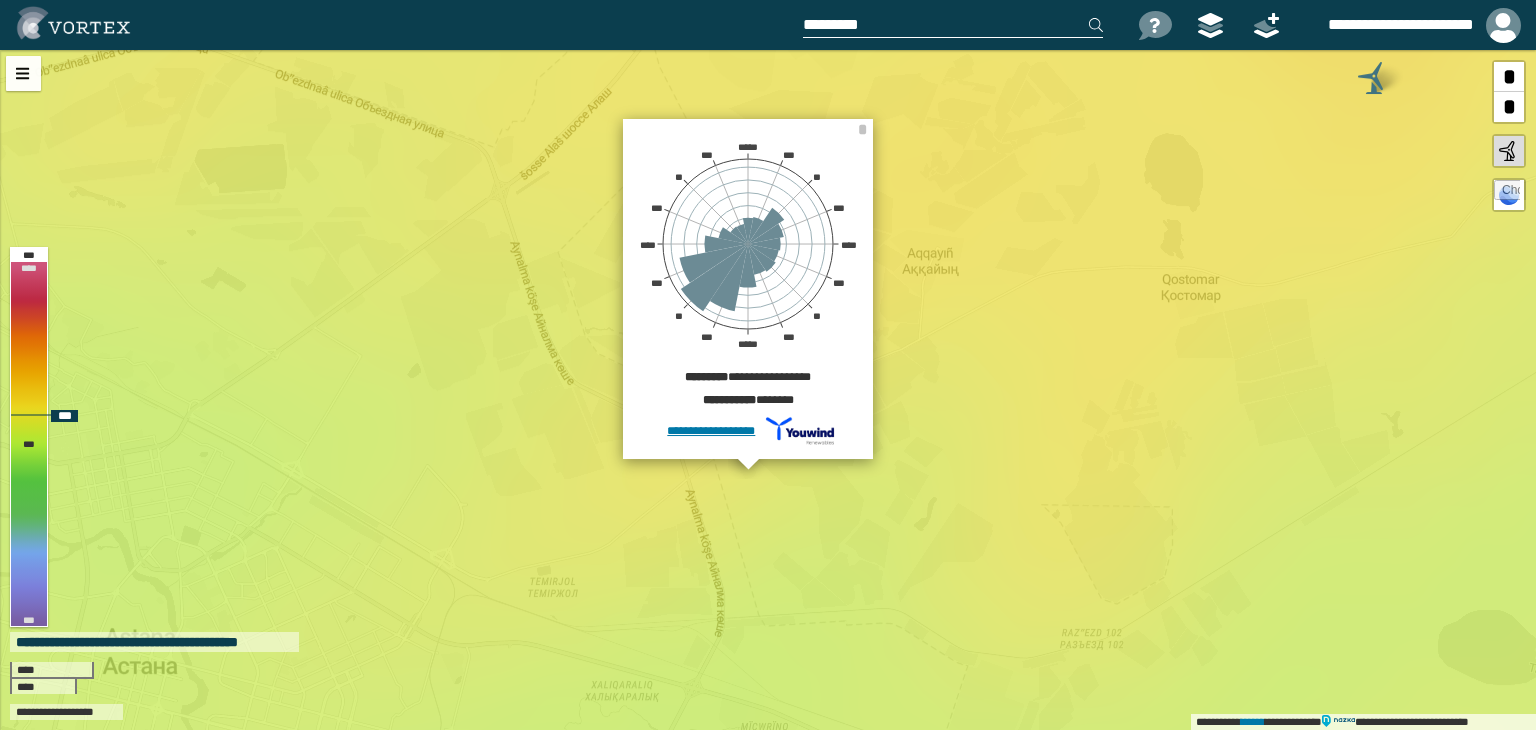 drag, startPoint x: 629, startPoint y: 448, endPoint x: 748, endPoint y: 472, distance: 121.39605 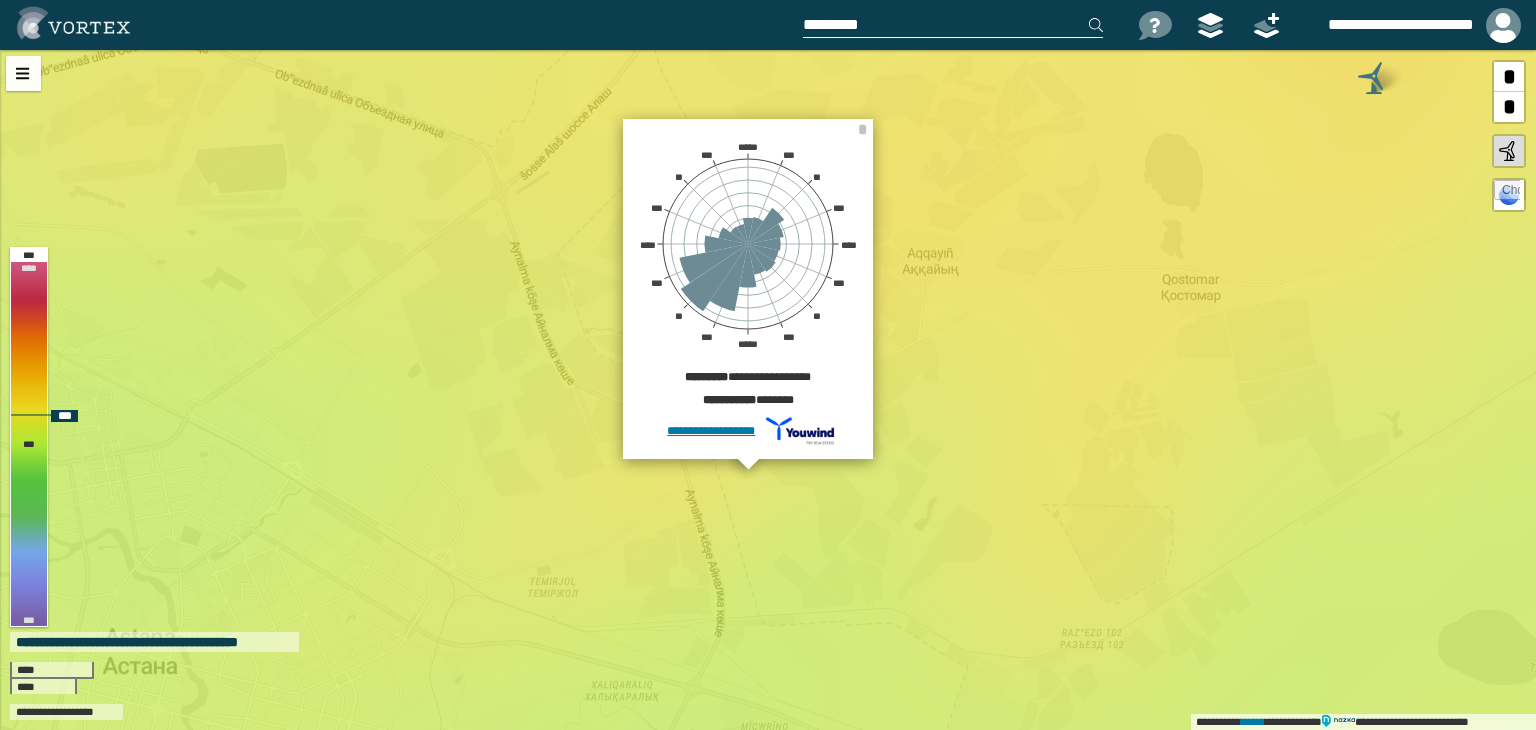 click on "**********" at bounding box center [768, 390] 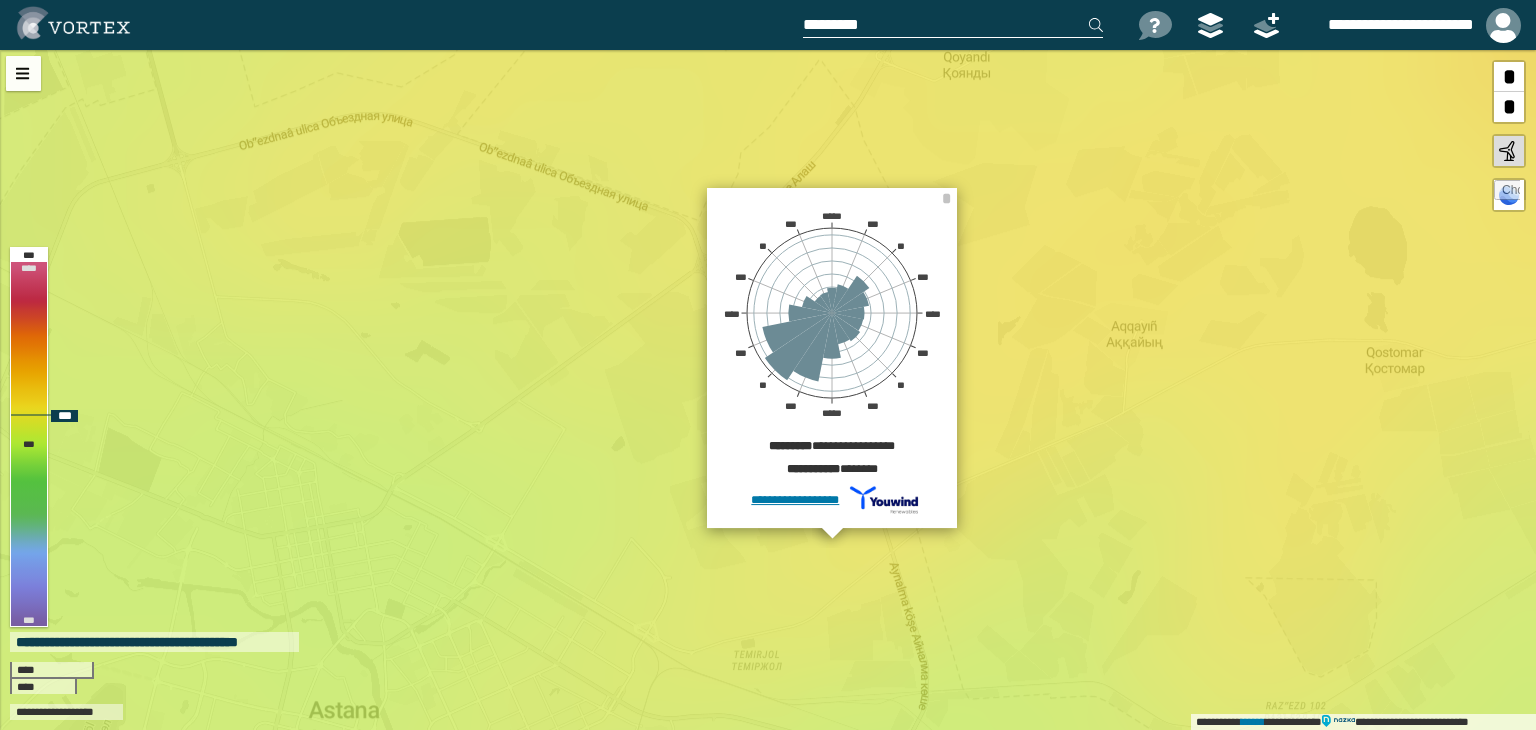 drag, startPoint x: 628, startPoint y: 468, endPoint x: 853, endPoint y: 541, distance: 236.54597 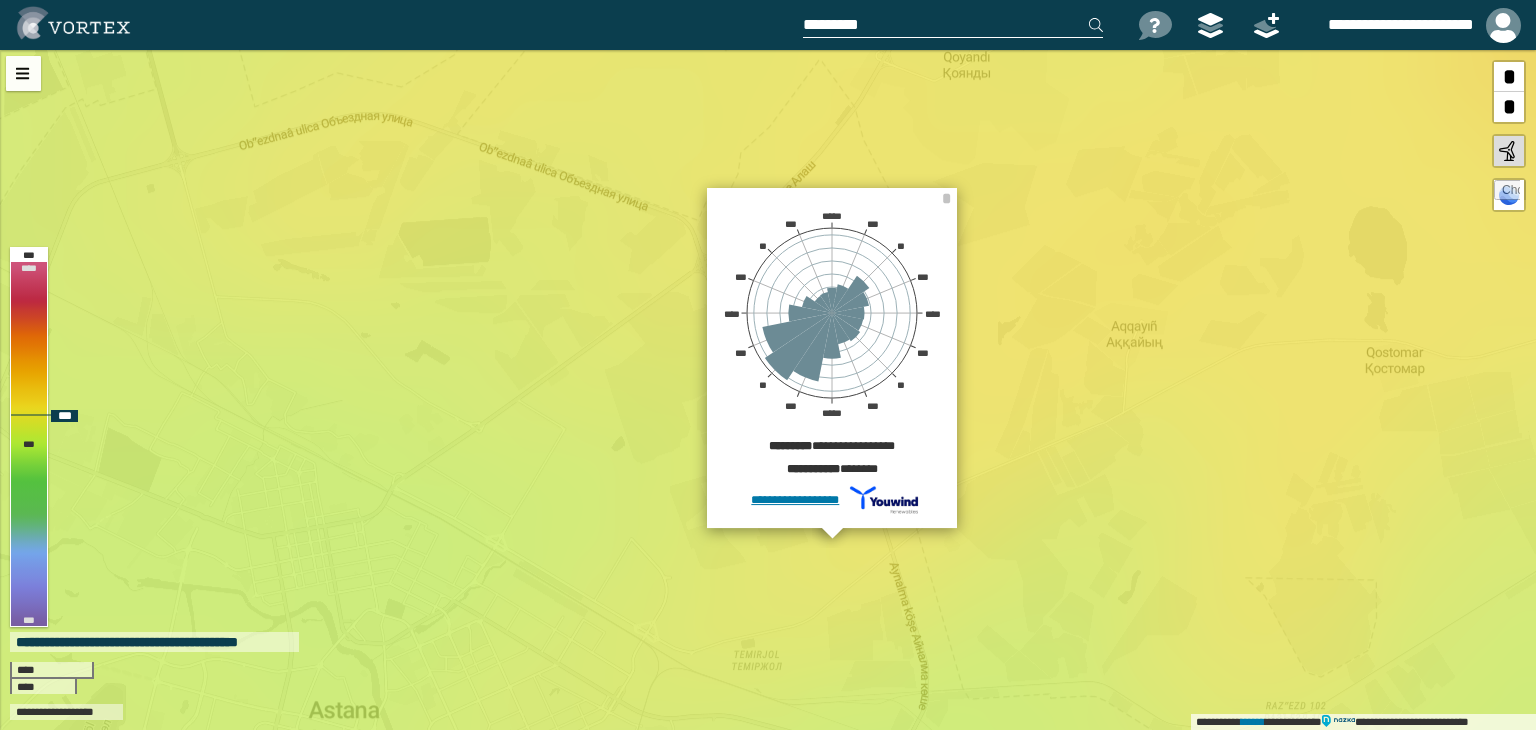 click on "**********" at bounding box center (768, 390) 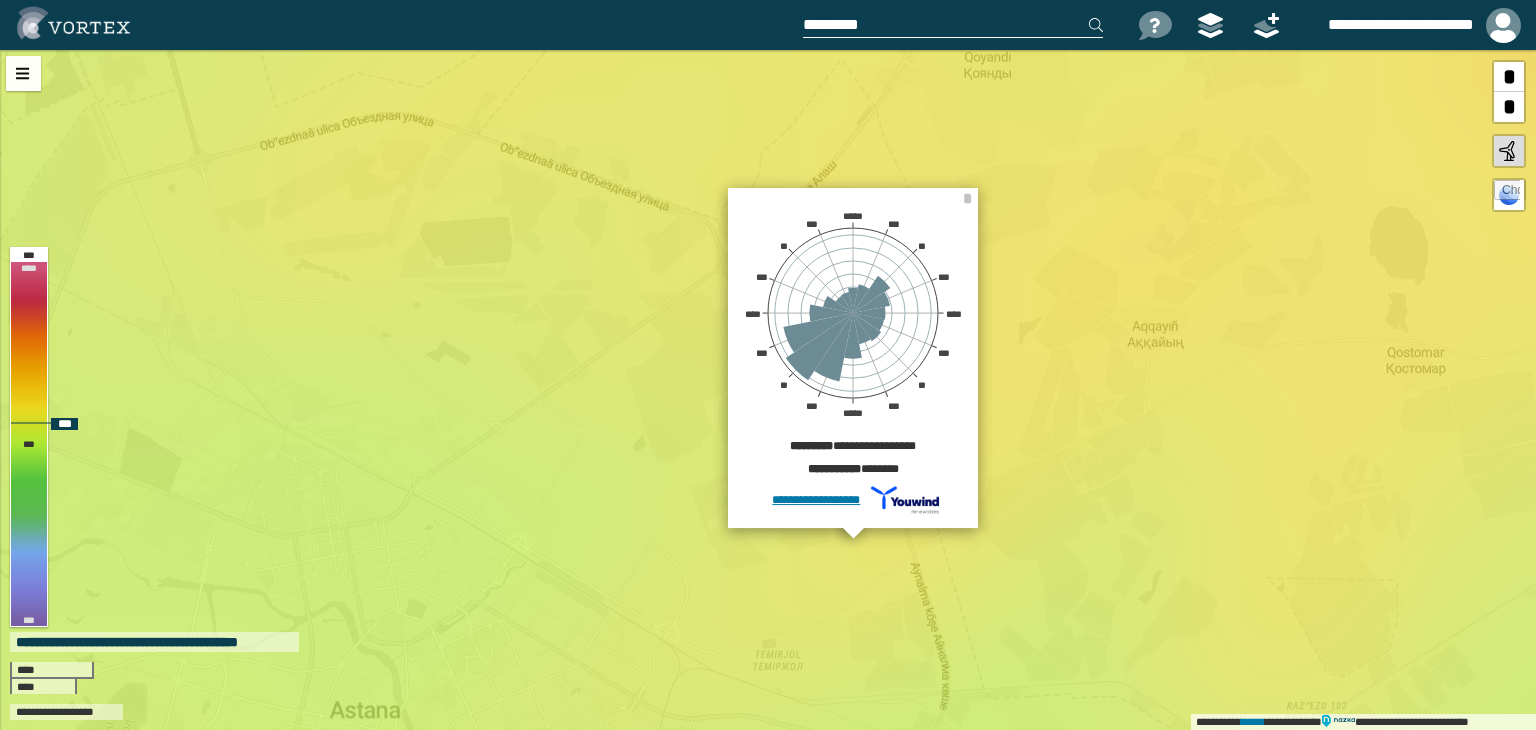 click on "**********" at bounding box center (768, 390) 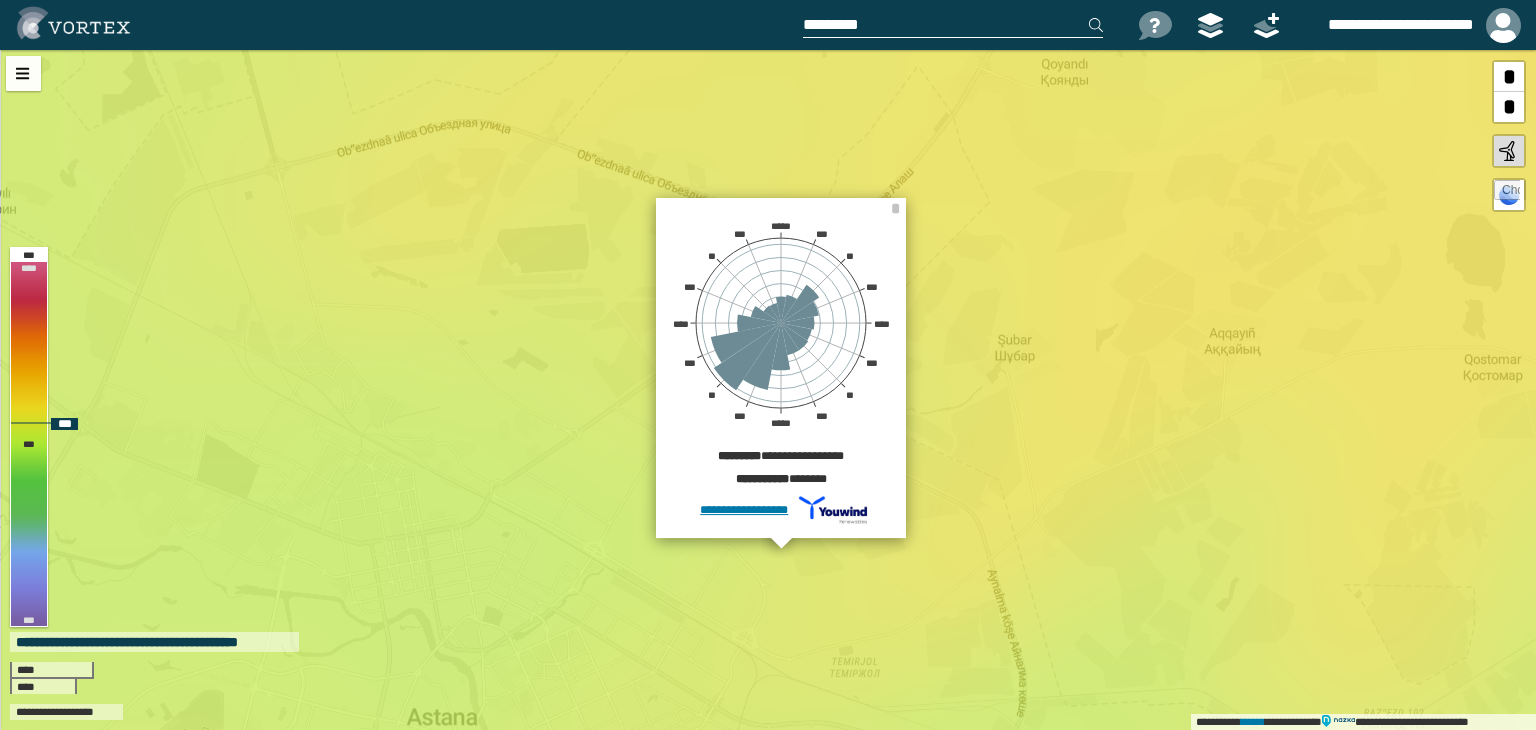 drag, startPoint x: 701, startPoint y: 543, endPoint x: 795, endPoint y: 550, distance: 94.26028 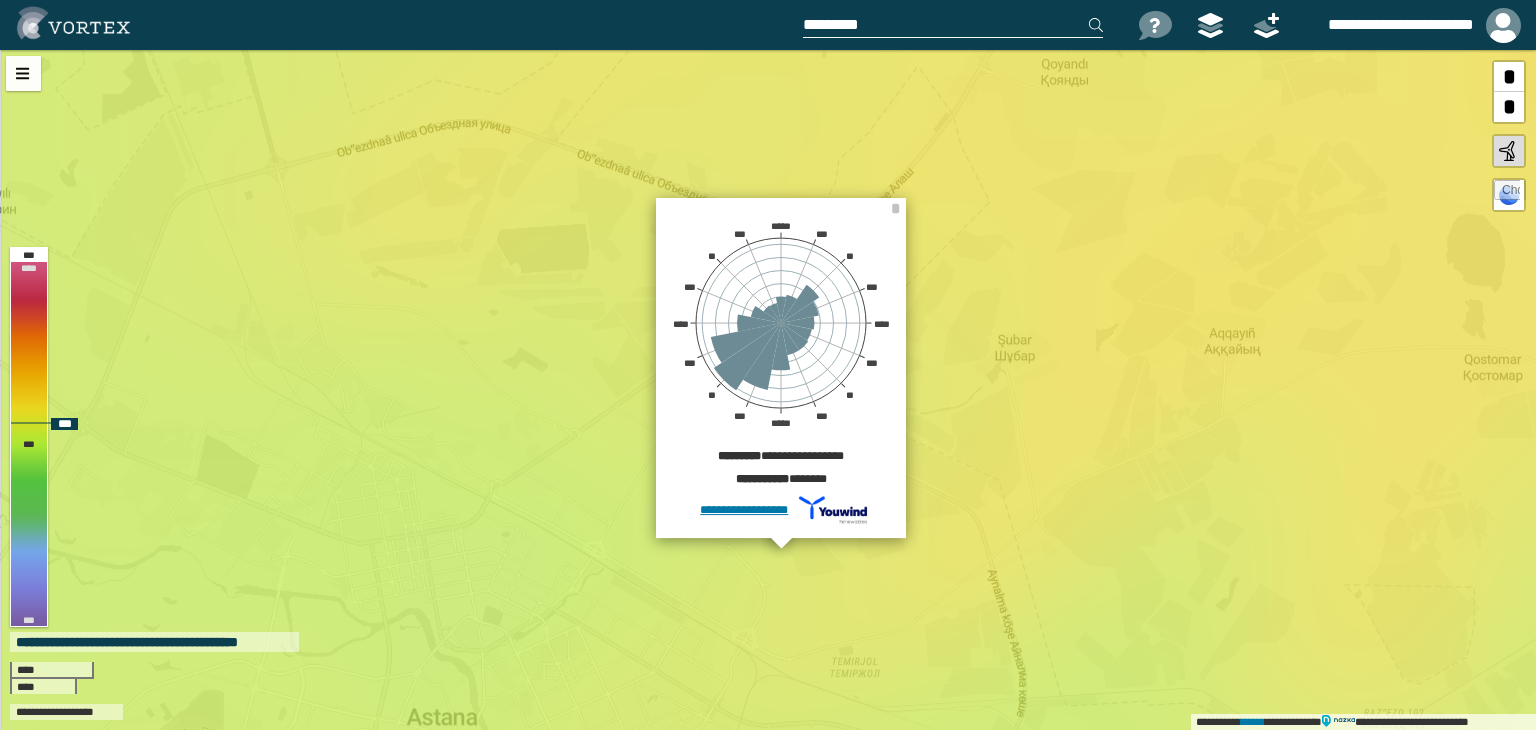 click on "**********" at bounding box center [768, 390] 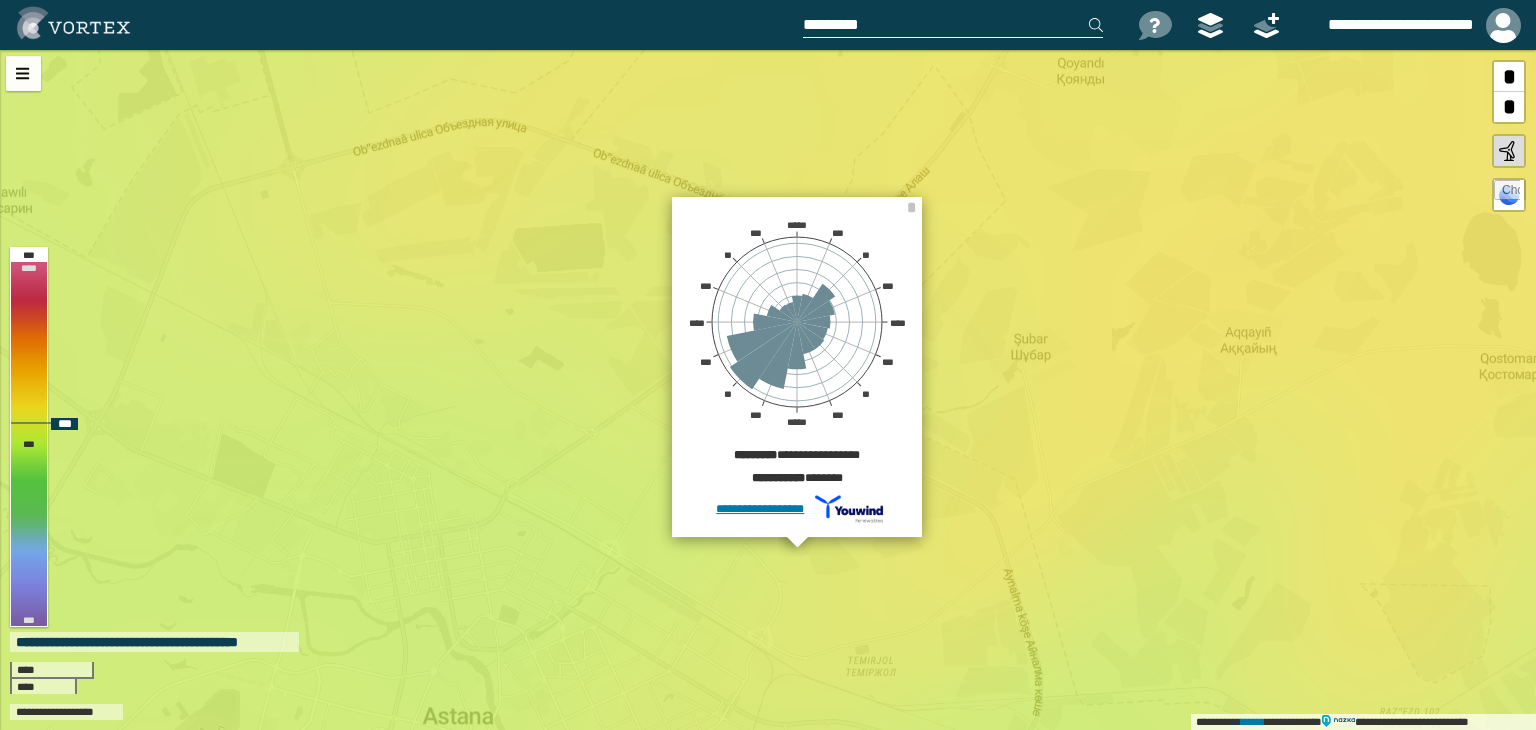 click on "**********" at bounding box center [768, 390] 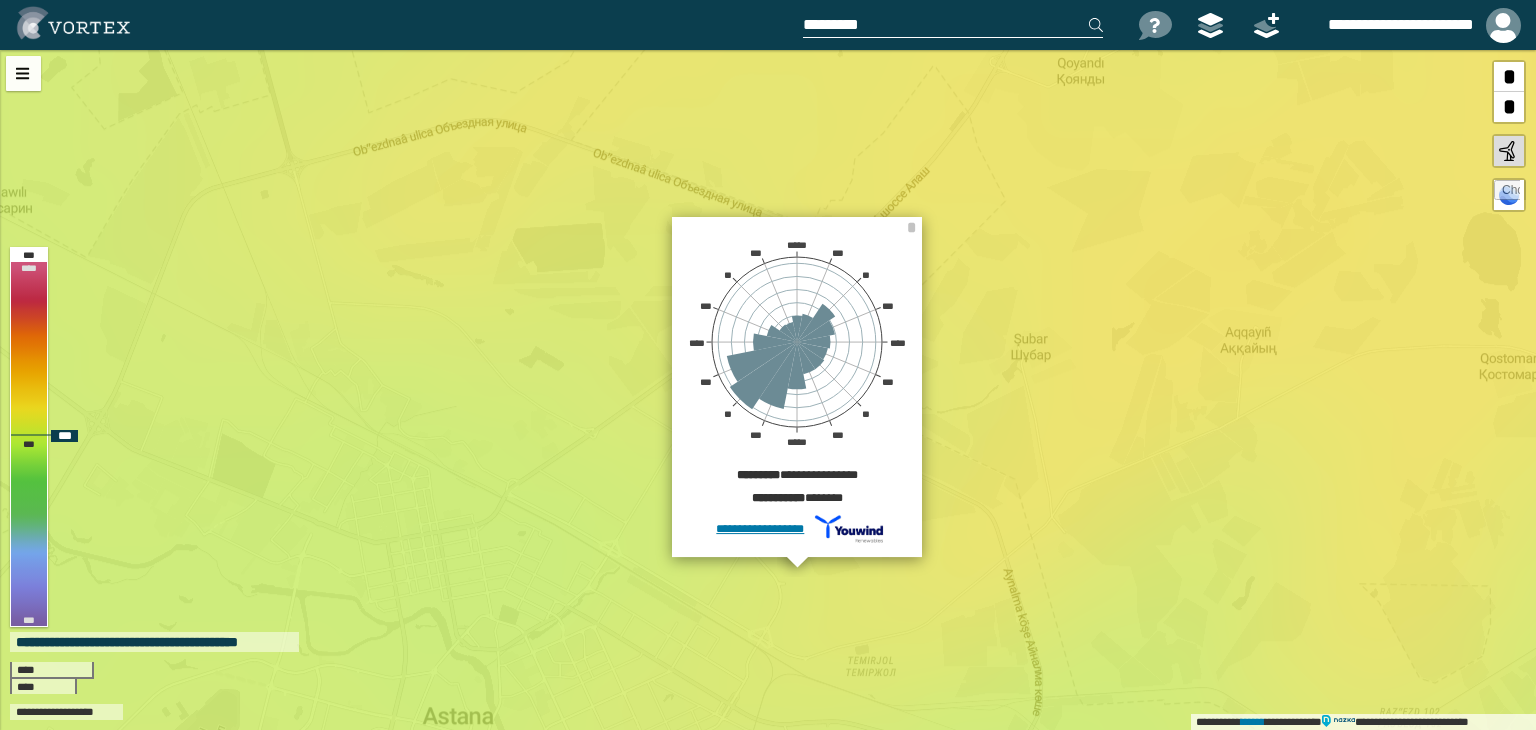 click on "**********" at bounding box center (768, 390) 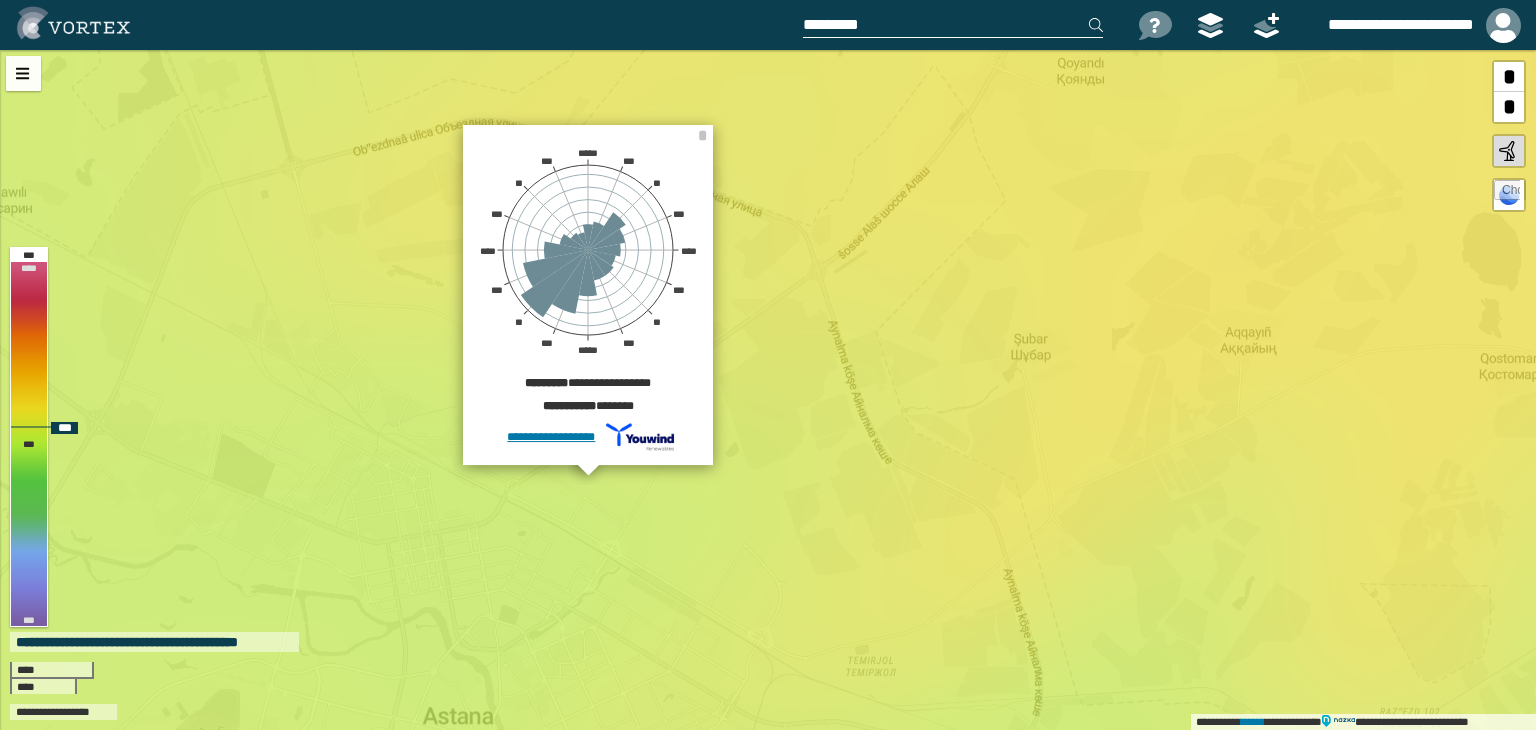 click on "**********" at bounding box center [768, 390] 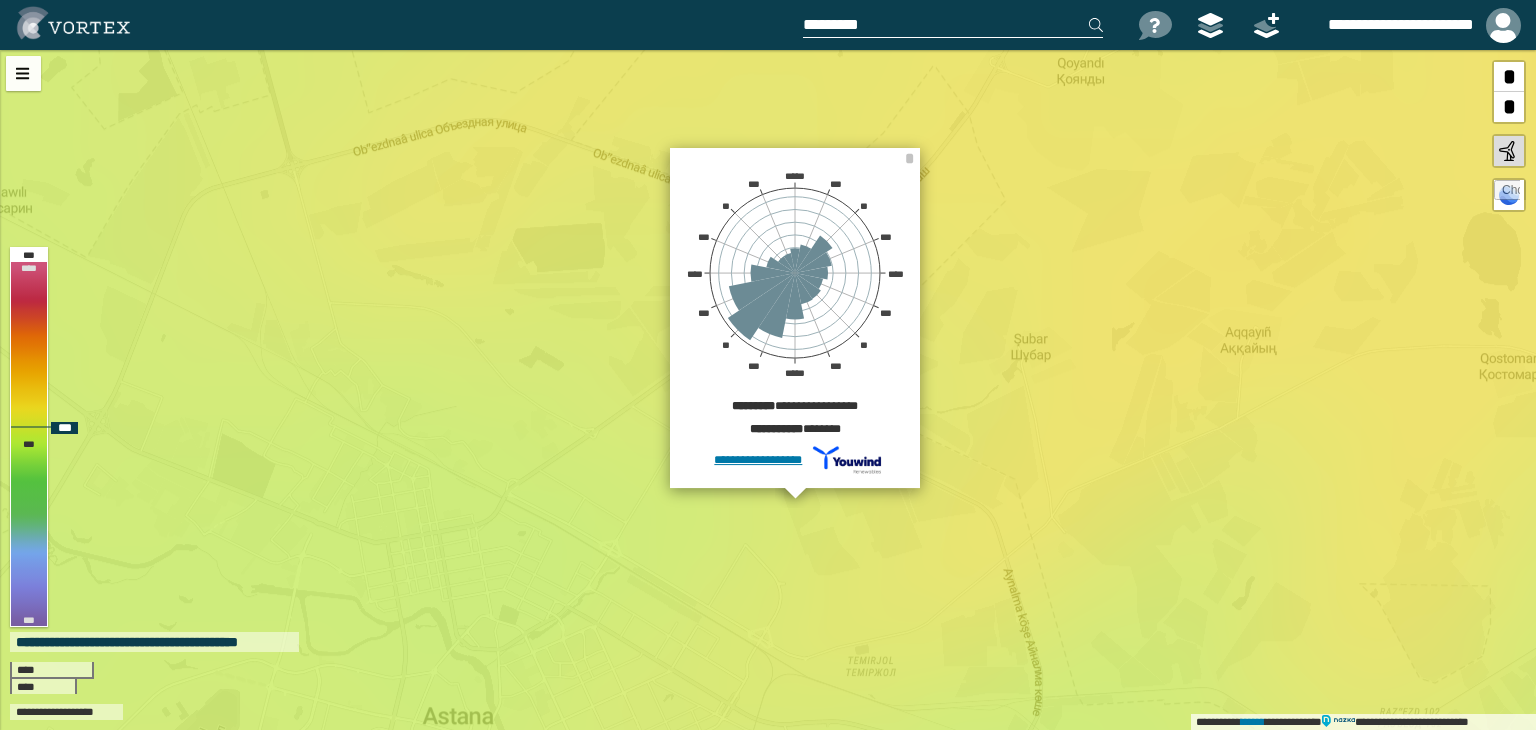 click on "**********" at bounding box center (795, 318) 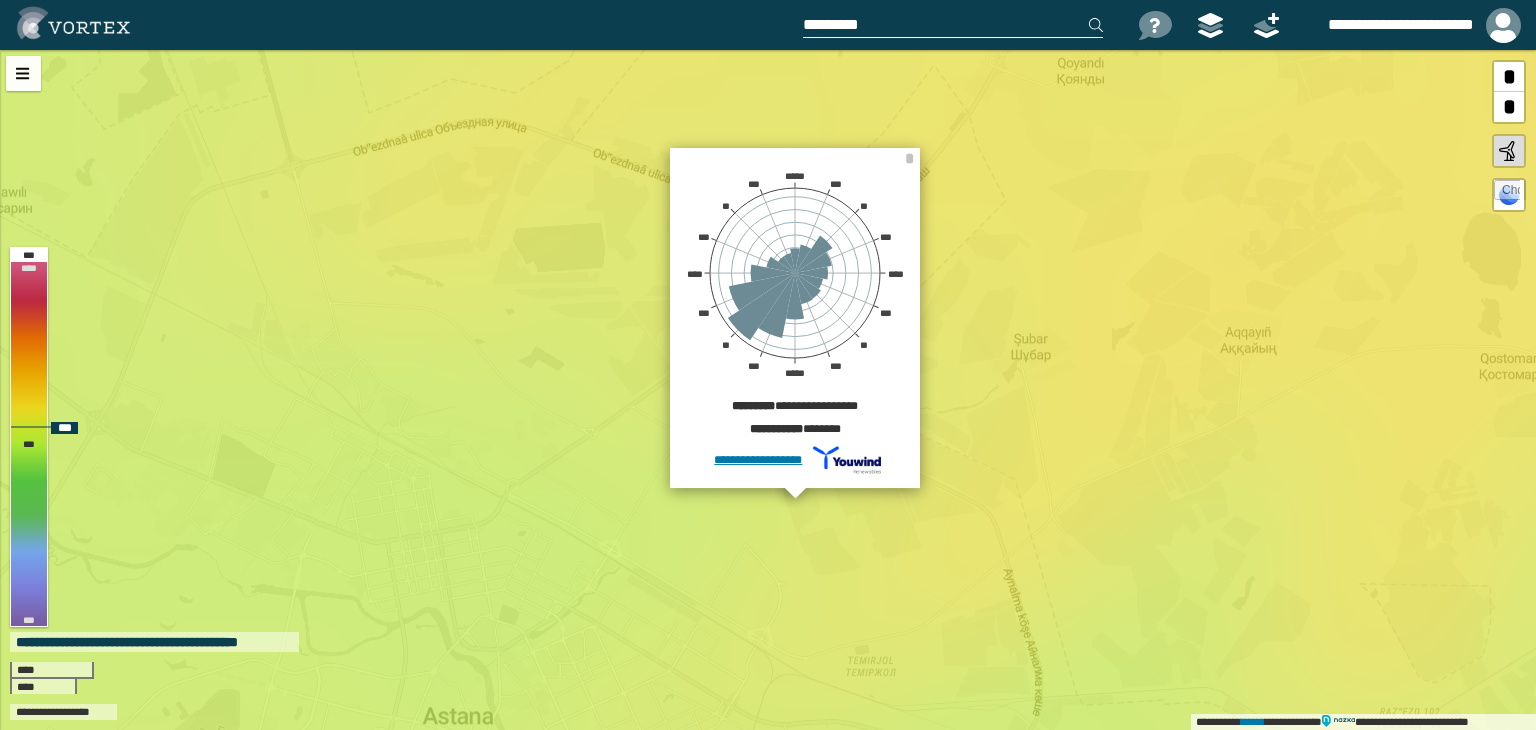 click on "**********" at bounding box center [768, 390] 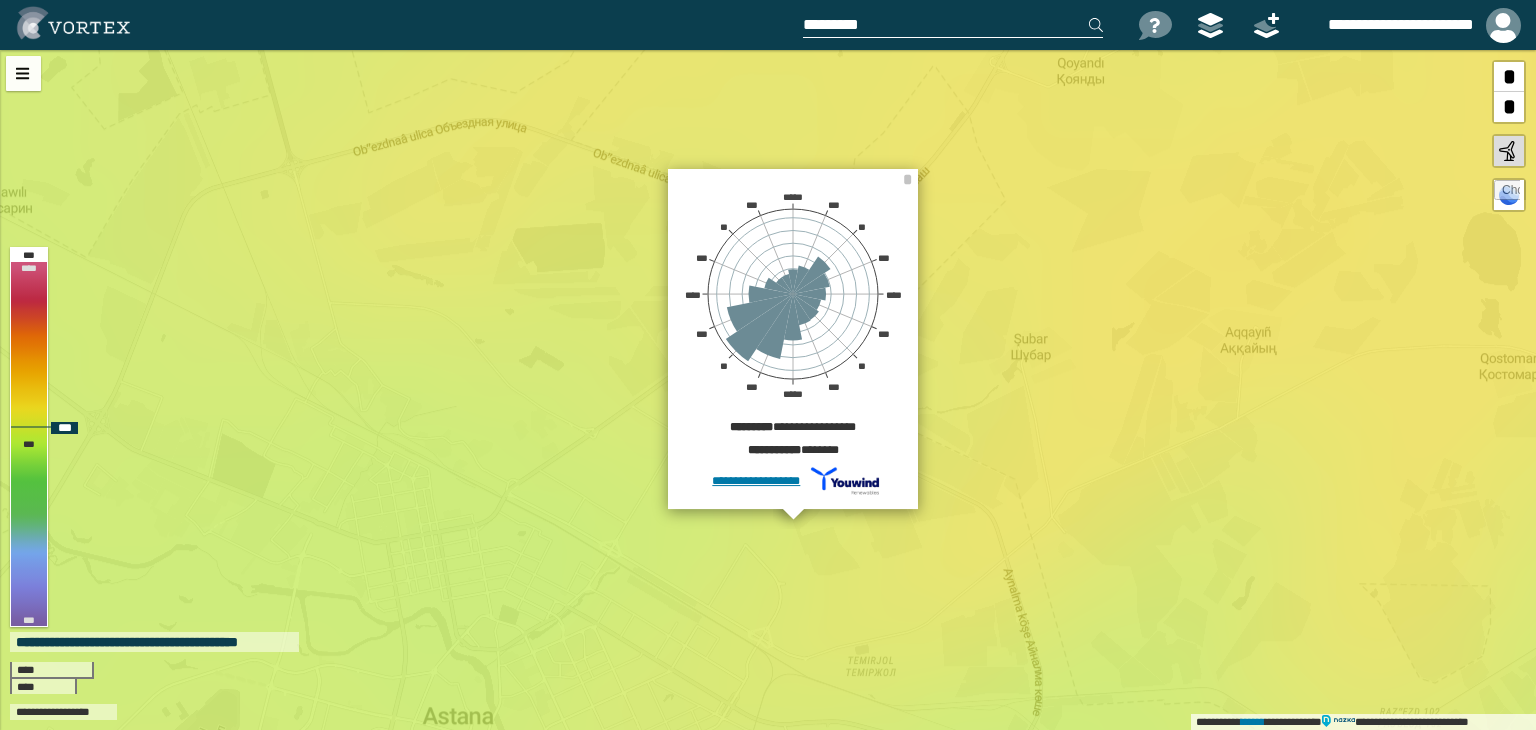click on "**********" at bounding box center (768, 390) 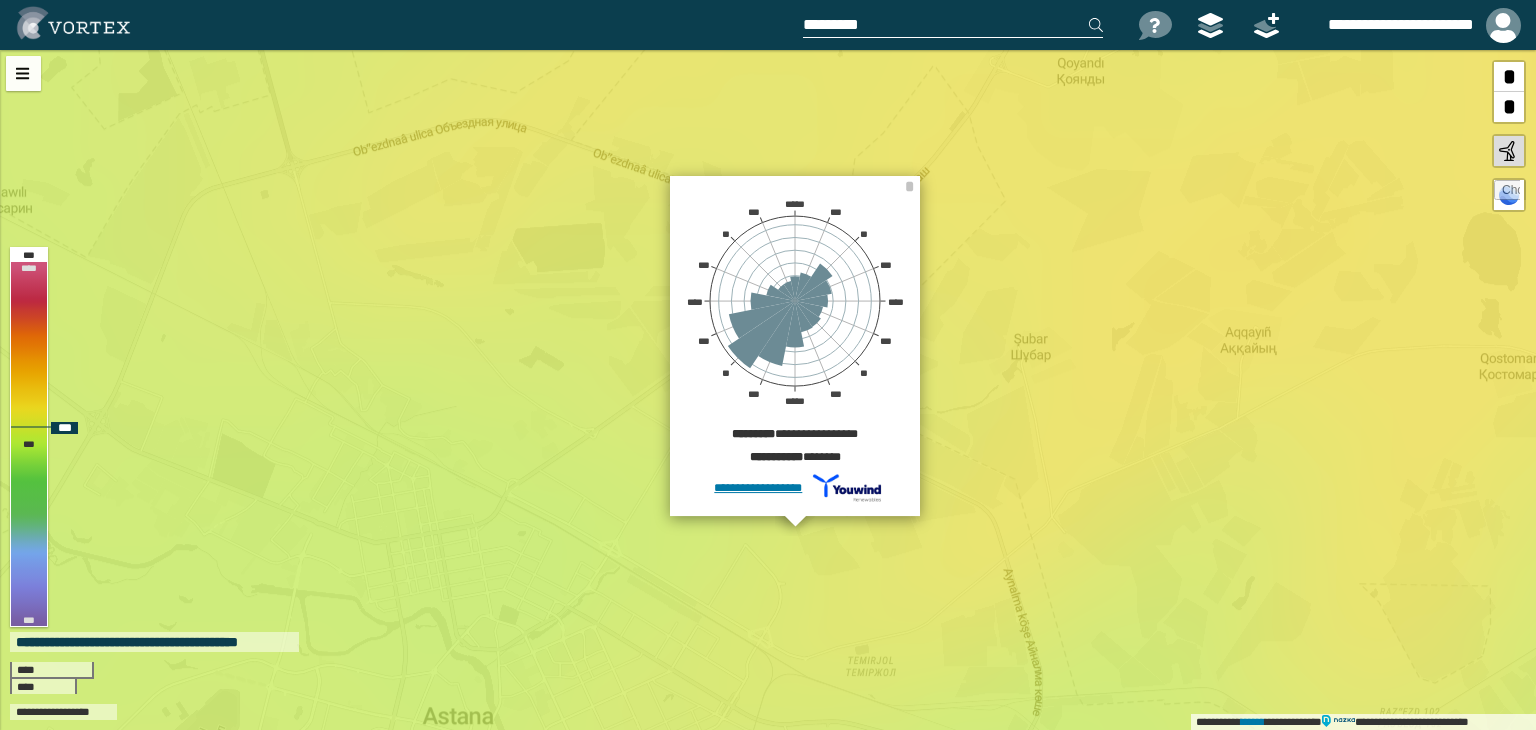 click on "**********" at bounding box center [768, 390] 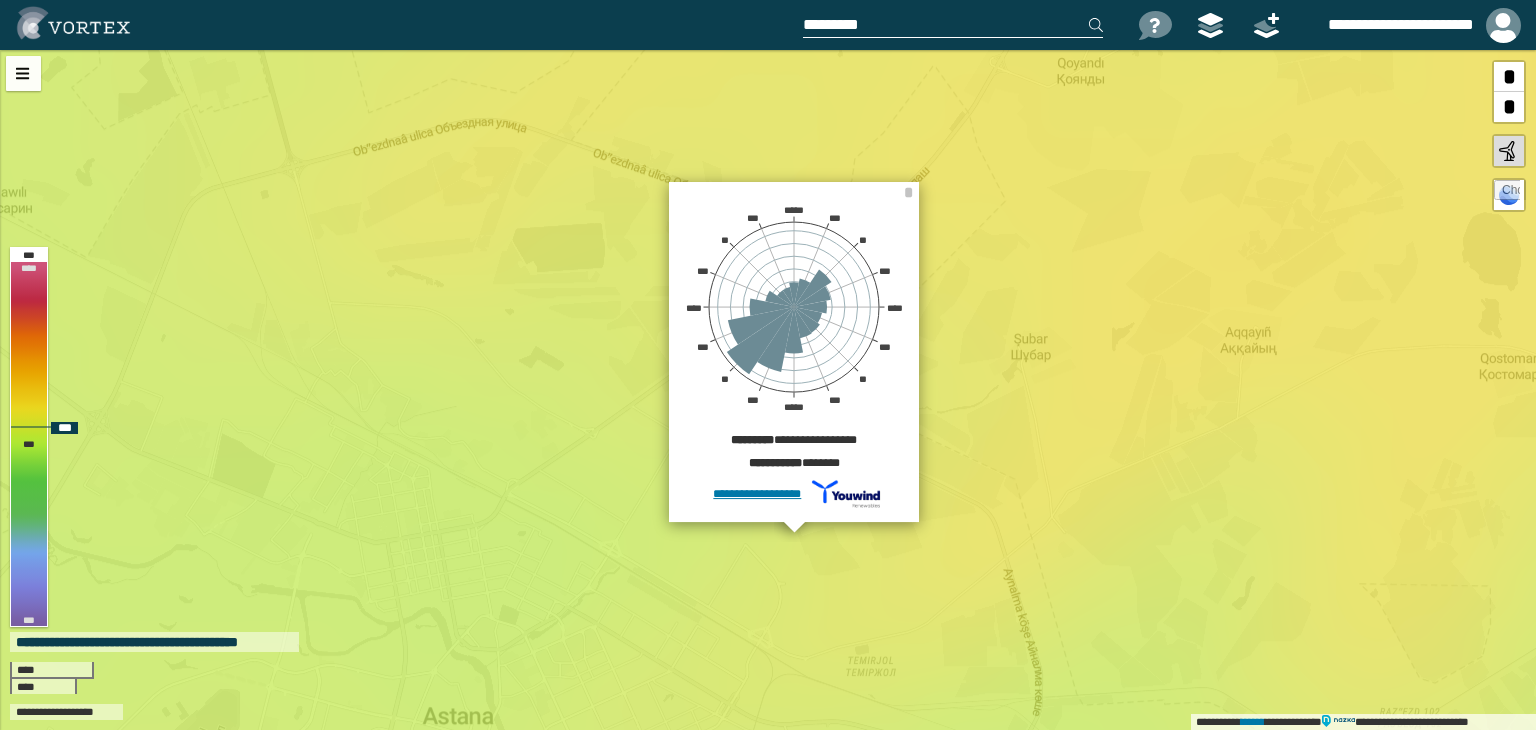 click on "**********" at bounding box center (768, 390) 